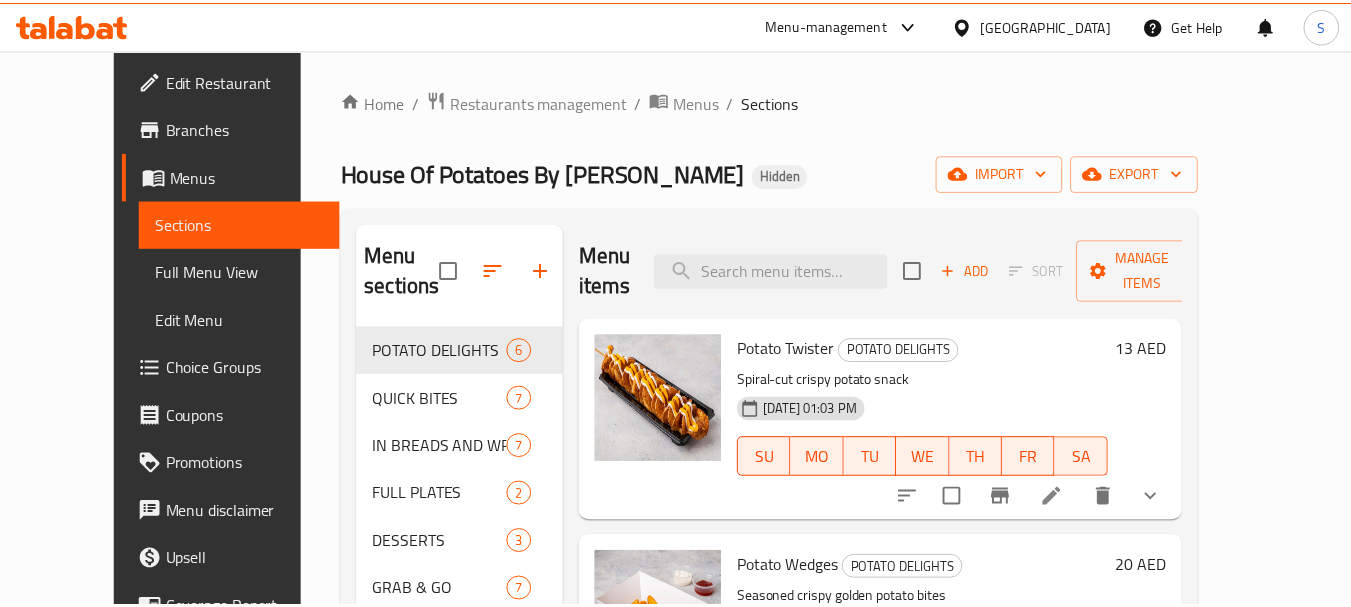 scroll, scrollTop: 0, scrollLeft: 0, axis: both 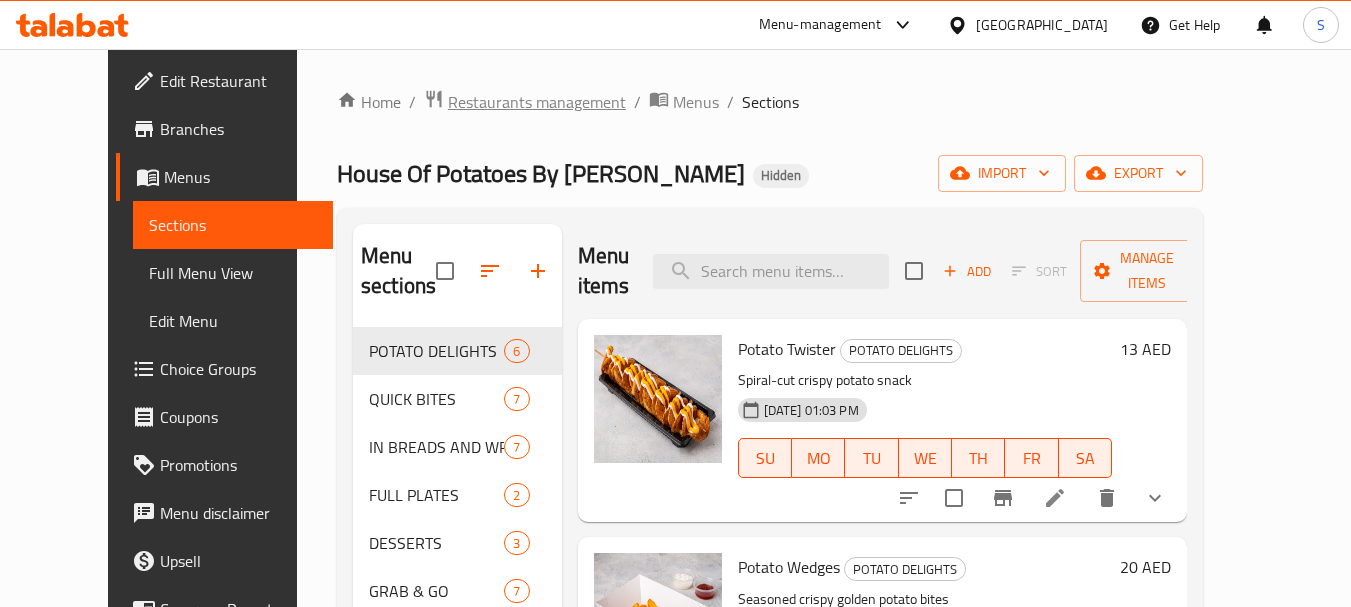 click on "Restaurants management" at bounding box center (537, 102) 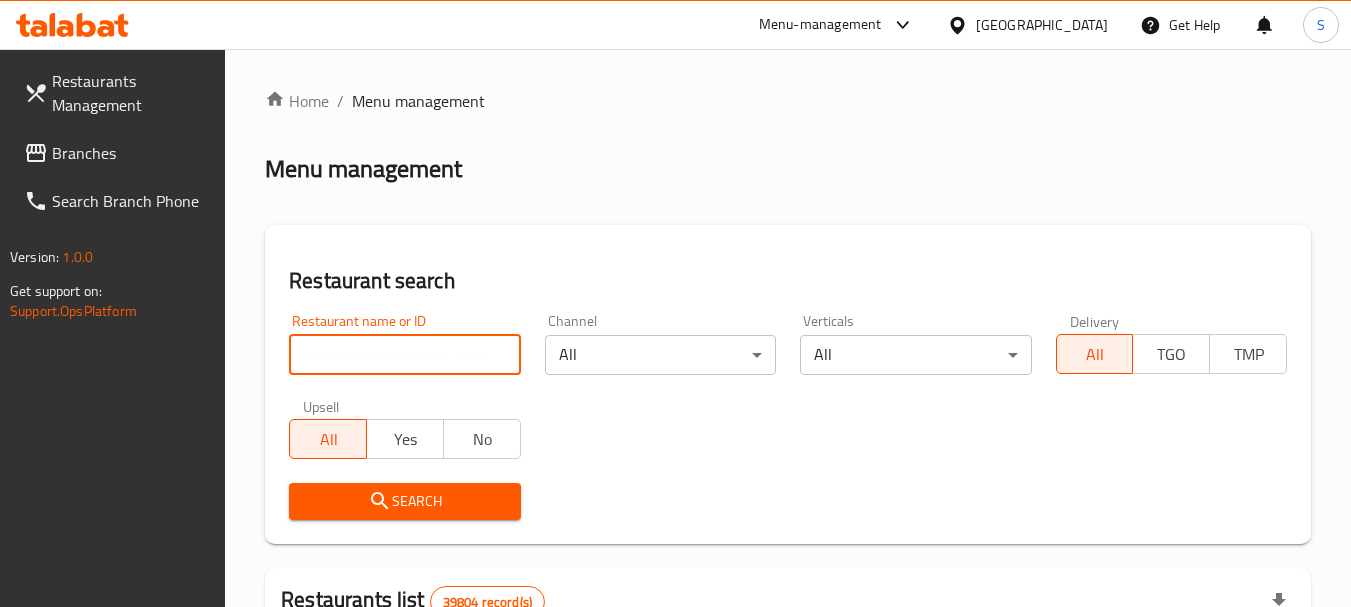paste on "701431" 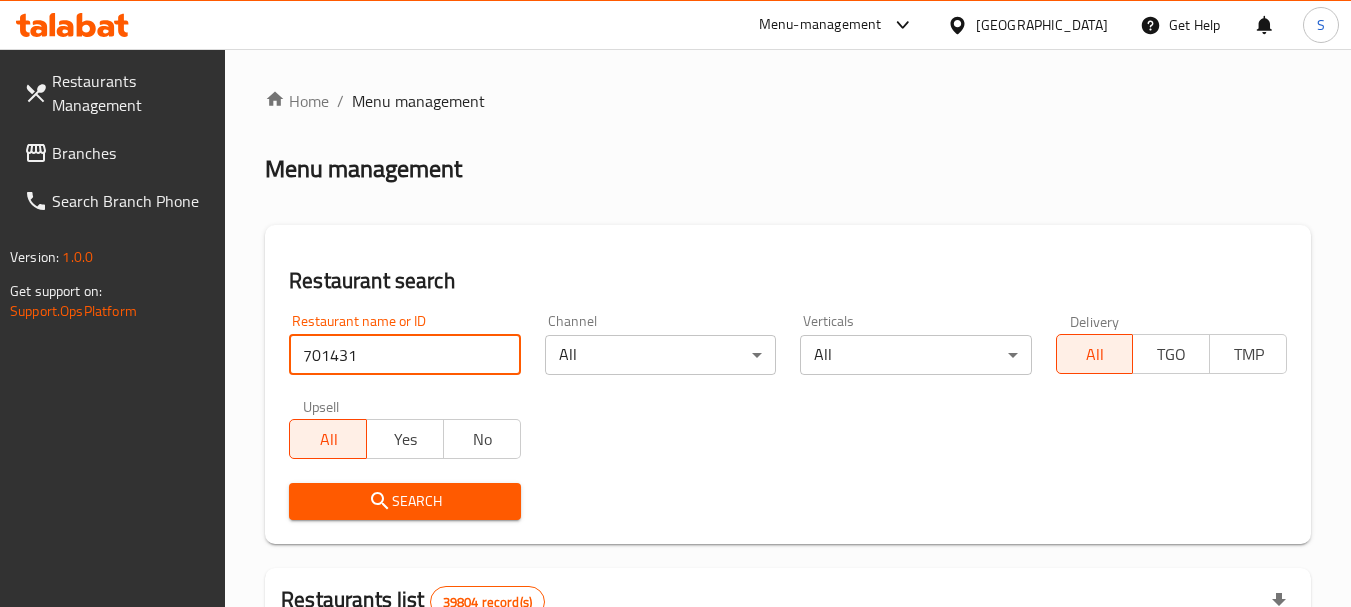 type on "701431" 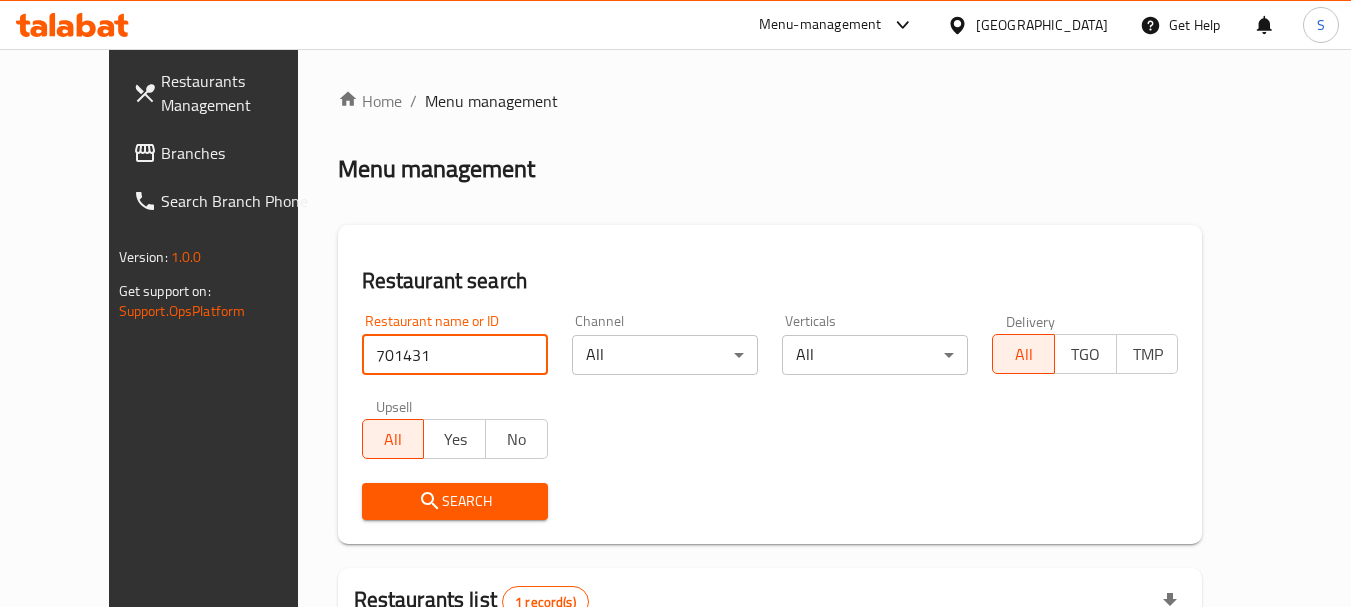 scroll, scrollTop: 236, scrollLeft: 0, axis: vertical 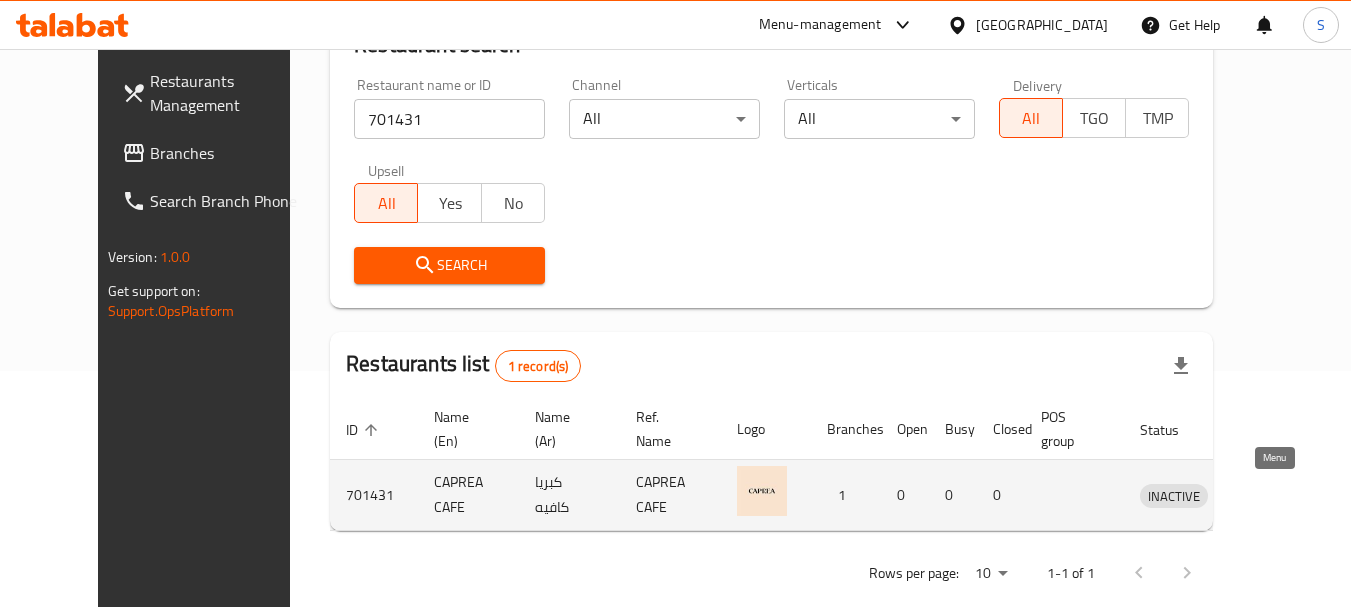 click 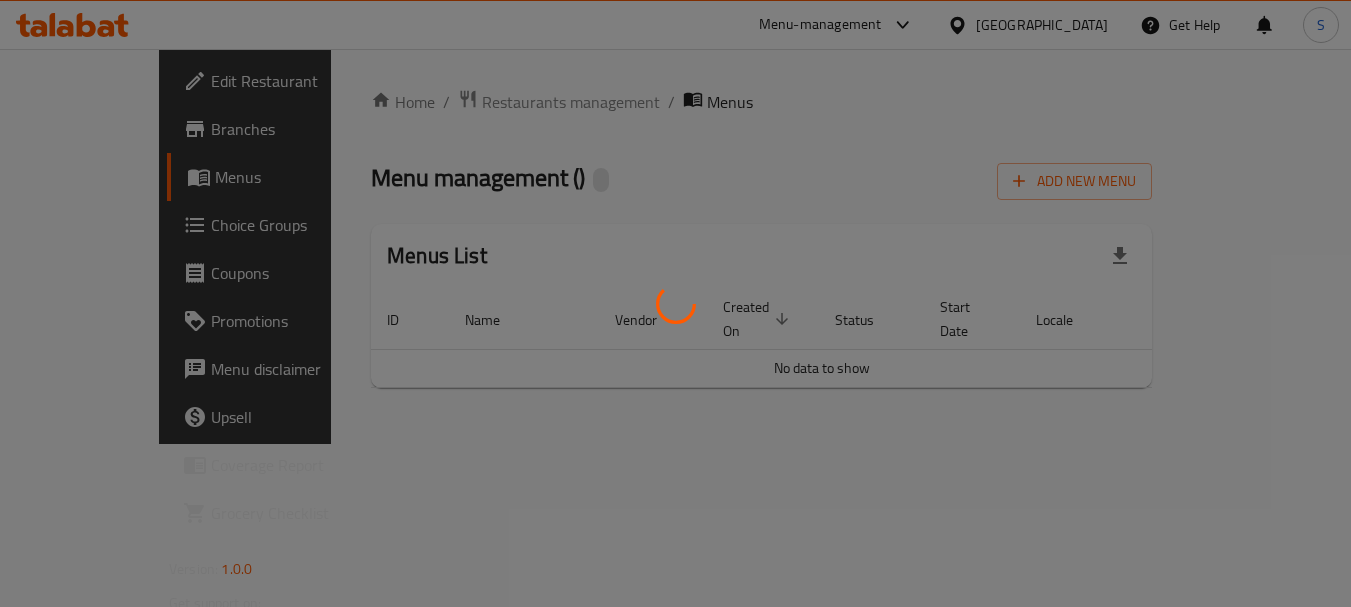 scroll, scrollTop: 0, scrollLeft: 0, axis: both 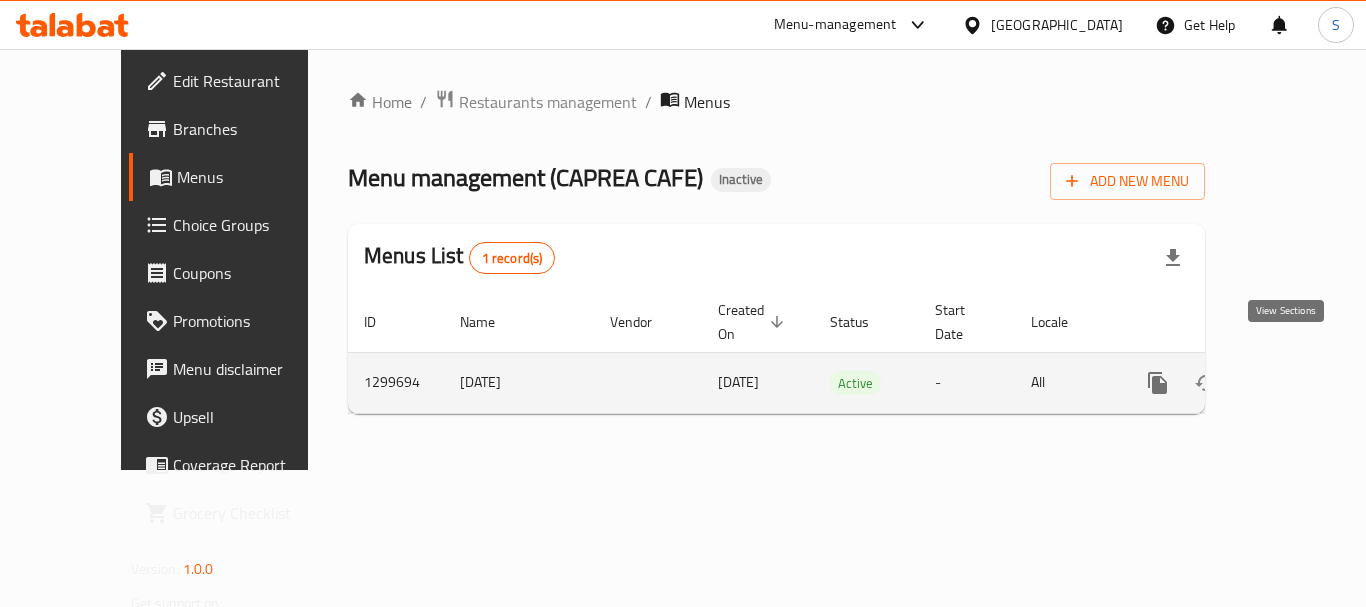 click 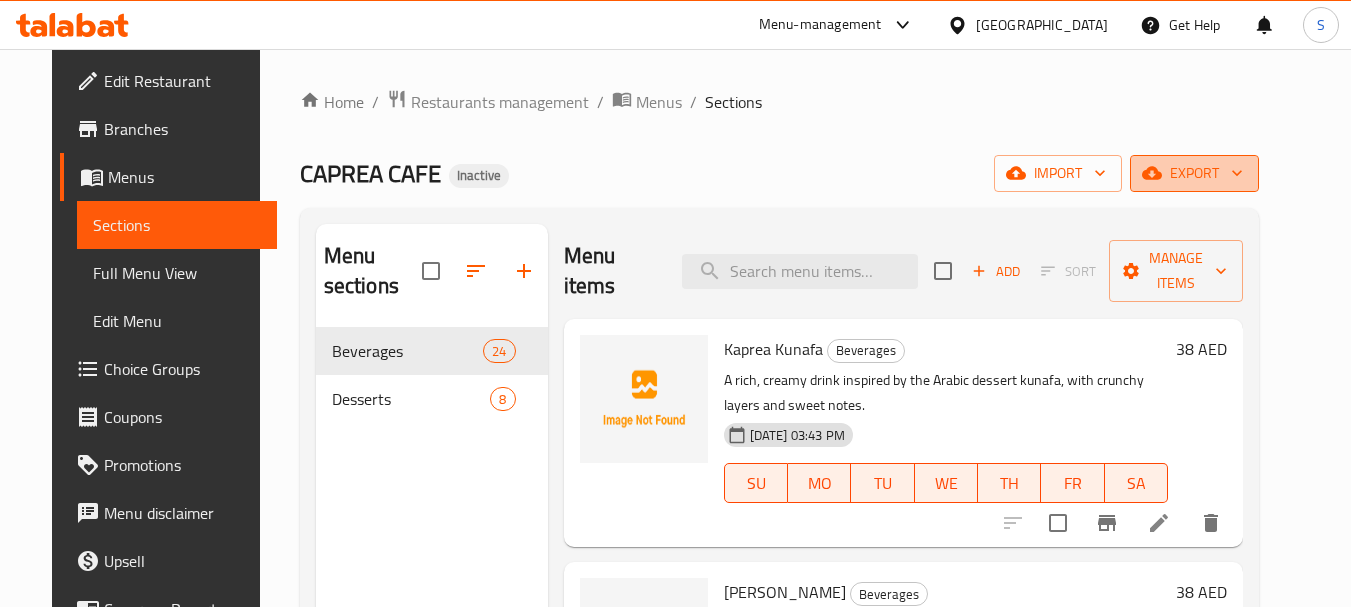click on "export" at bounding box center (1194, 173) 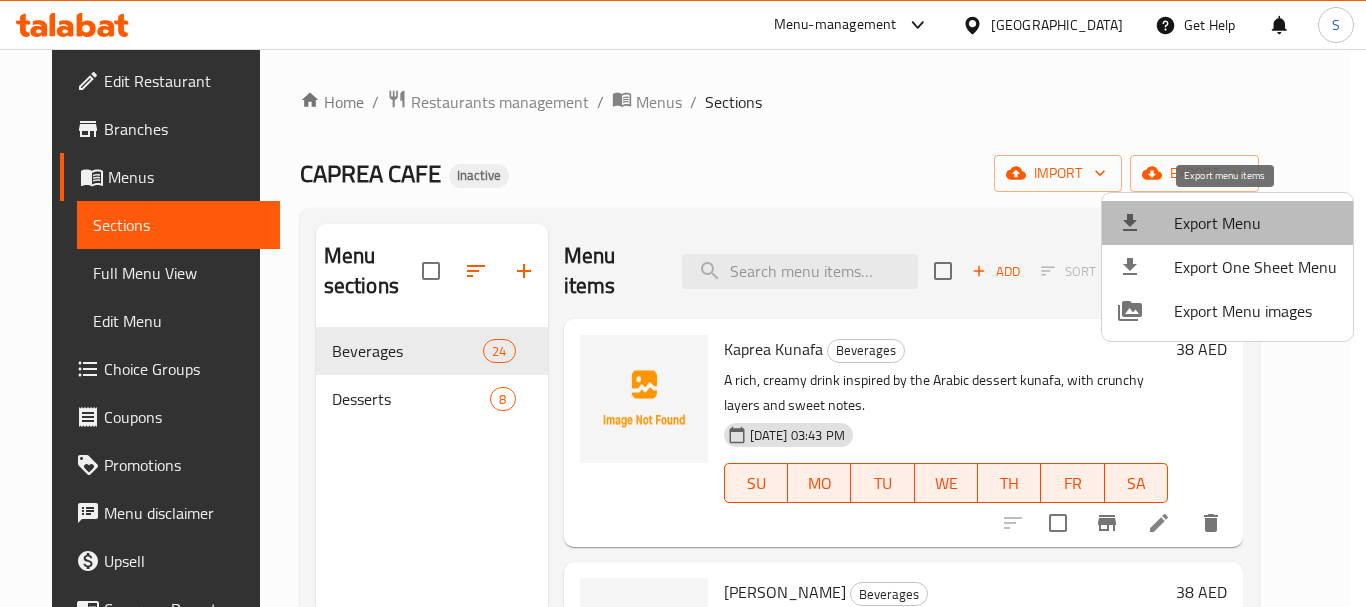click on "Export Menu" at bounding box center (1255, 223) 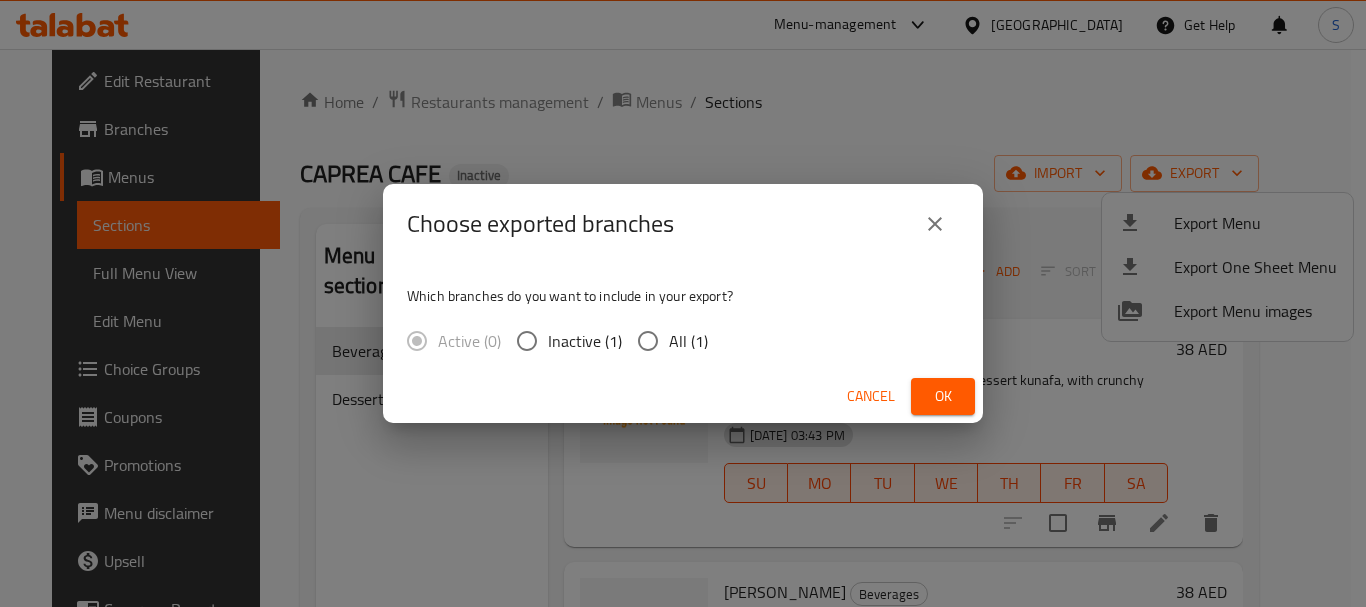 click on "All (1)" at bounding box center (688, 341) 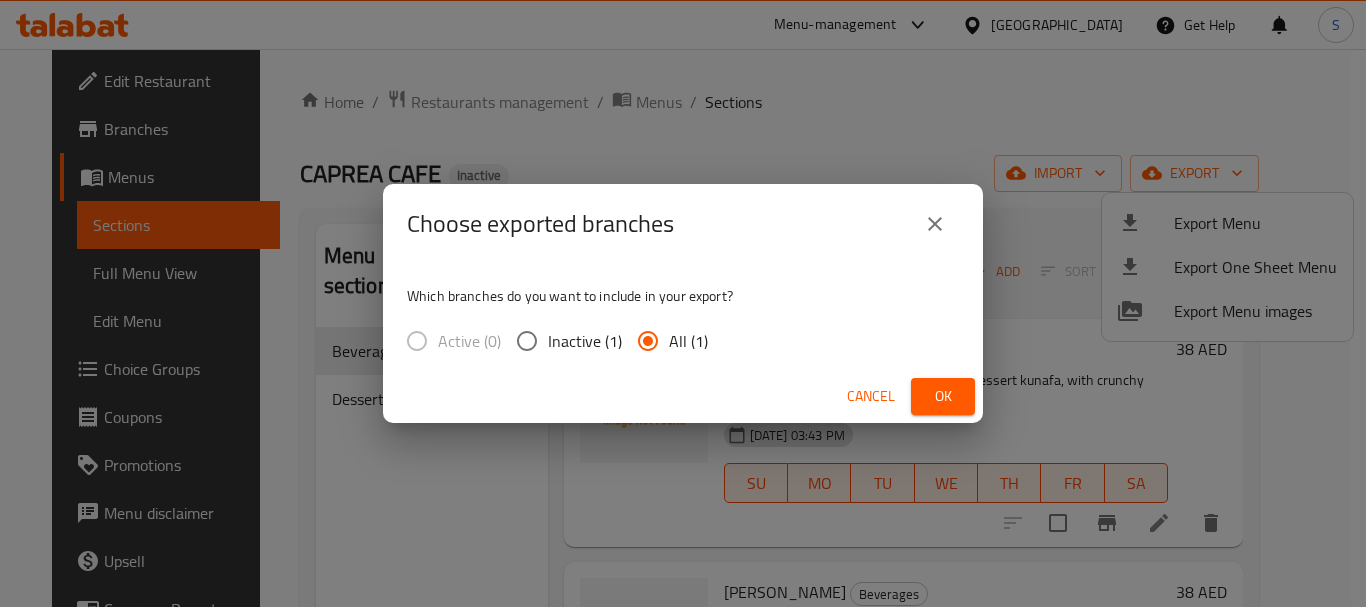 click on "Ok" at bounding box center (943, 396) 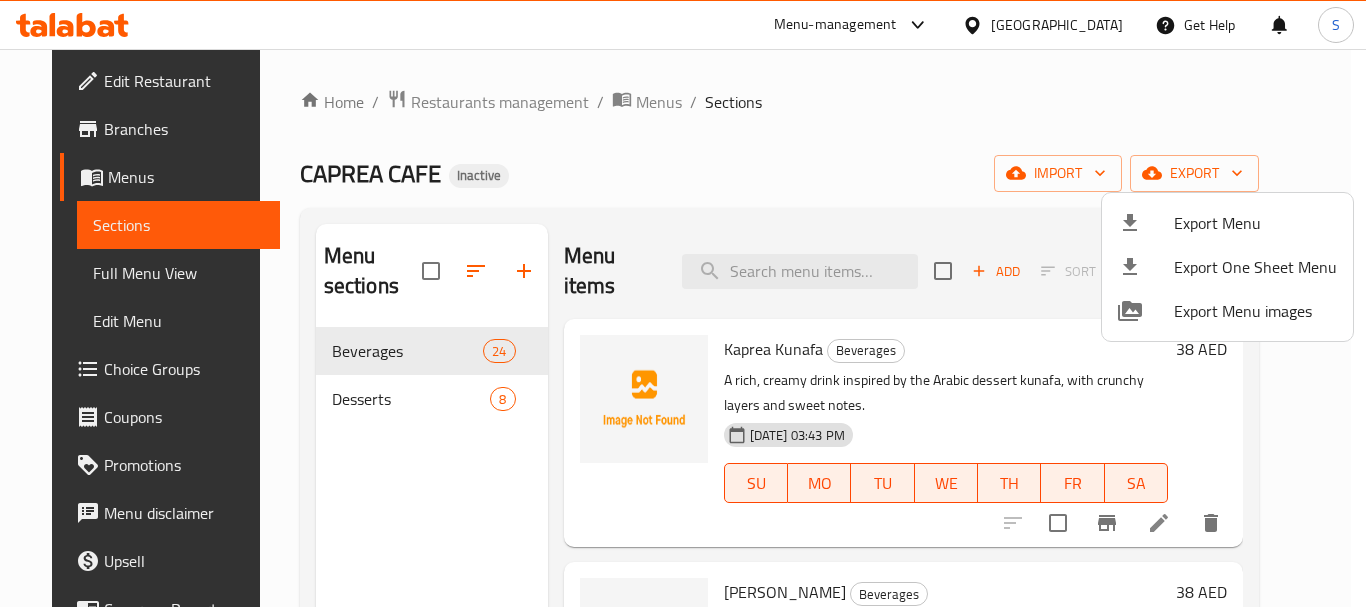 click at bounding box center (683, 303) 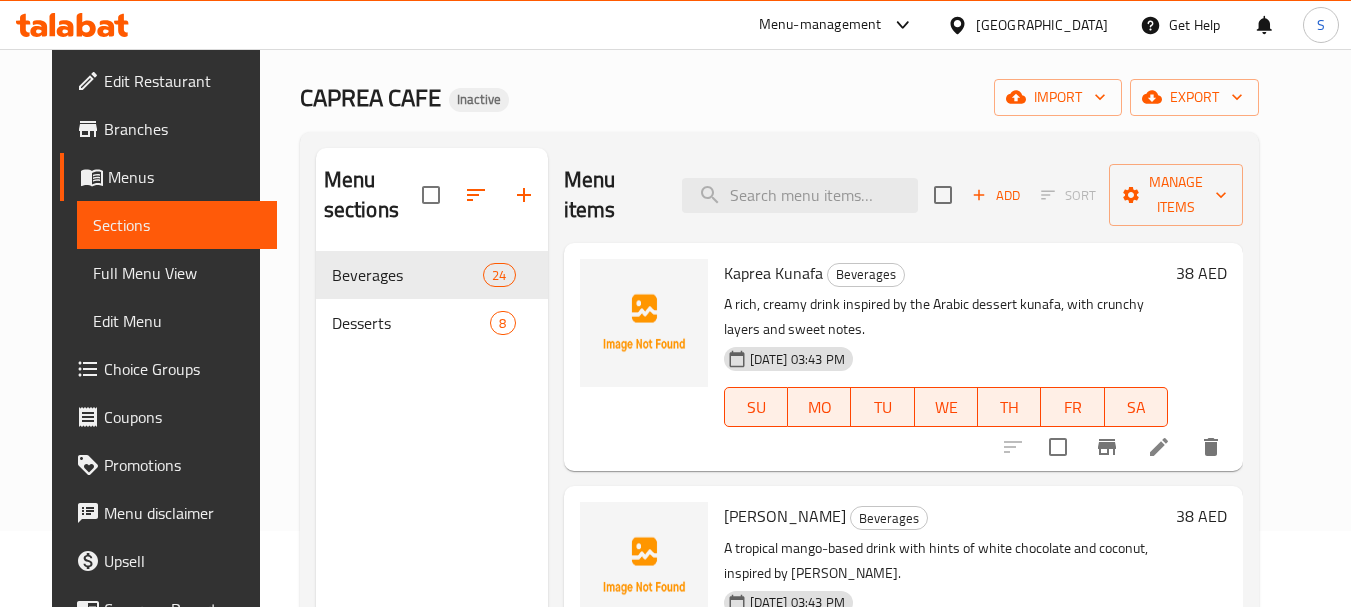 scroll, scrollTop: 200, scrollLeft: 0, axis: vertical 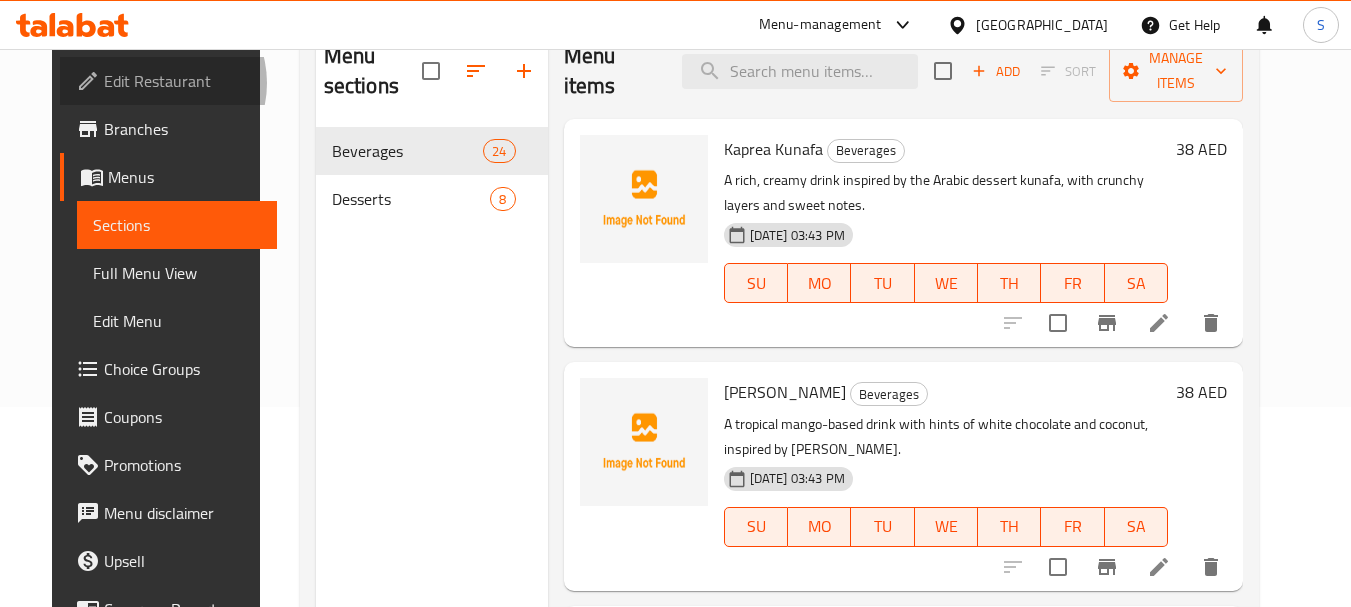 click on "Edit Restaurant" at bounding box center (183, 81) 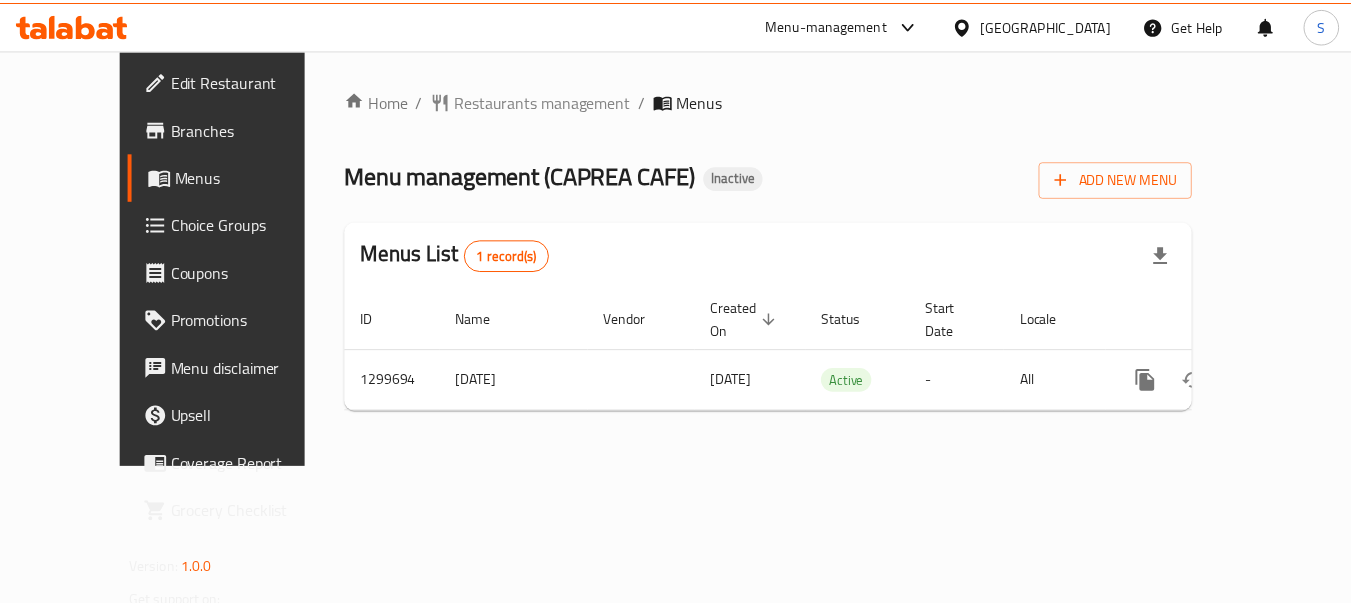 scroll, scrollTop: 0, scrollLeft: 0, axis: both 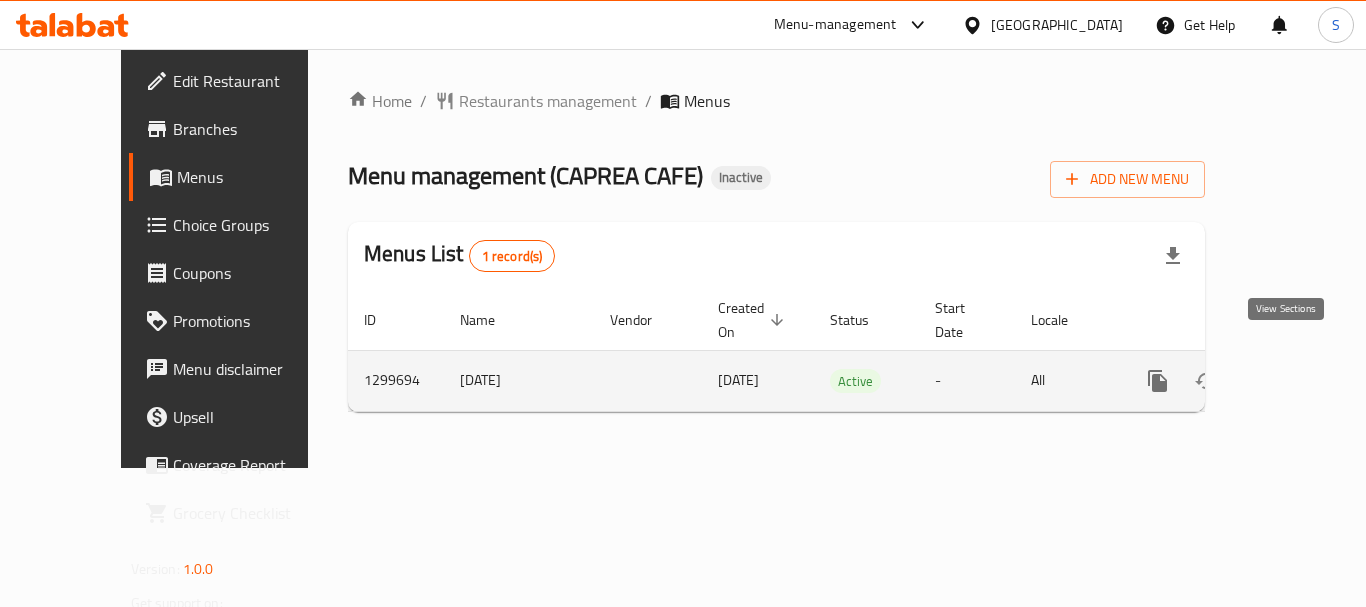 click 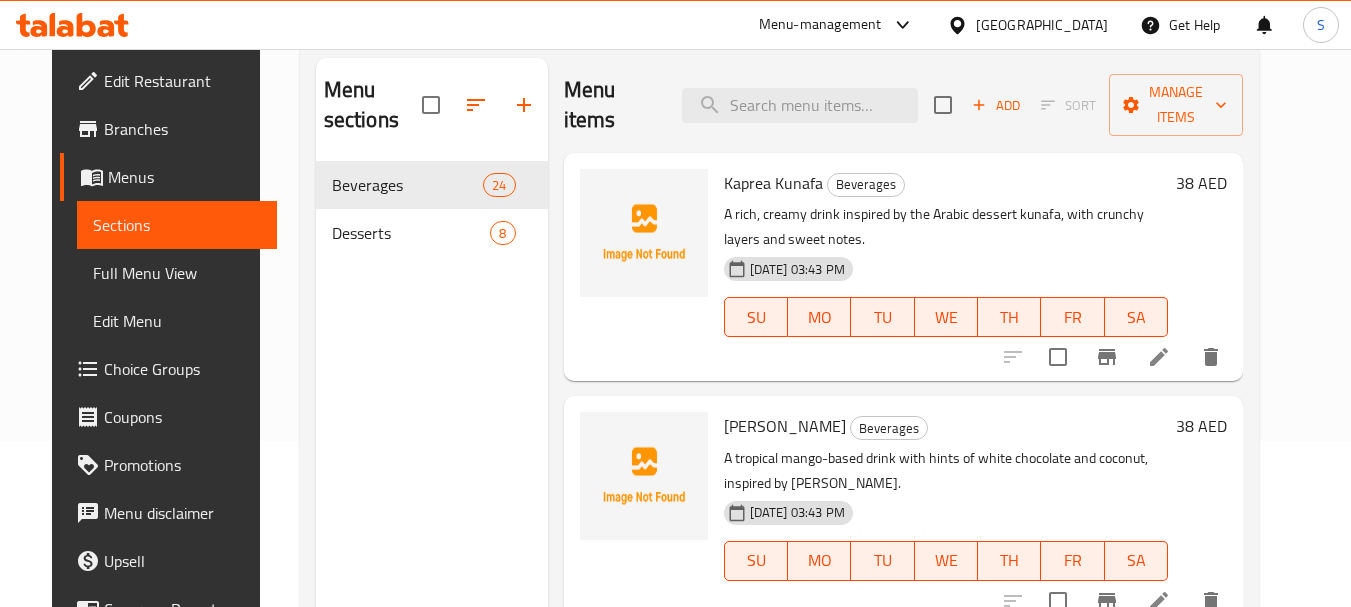 scroll, scrollTop: 200, scrollLeft: 0, axis: vertical 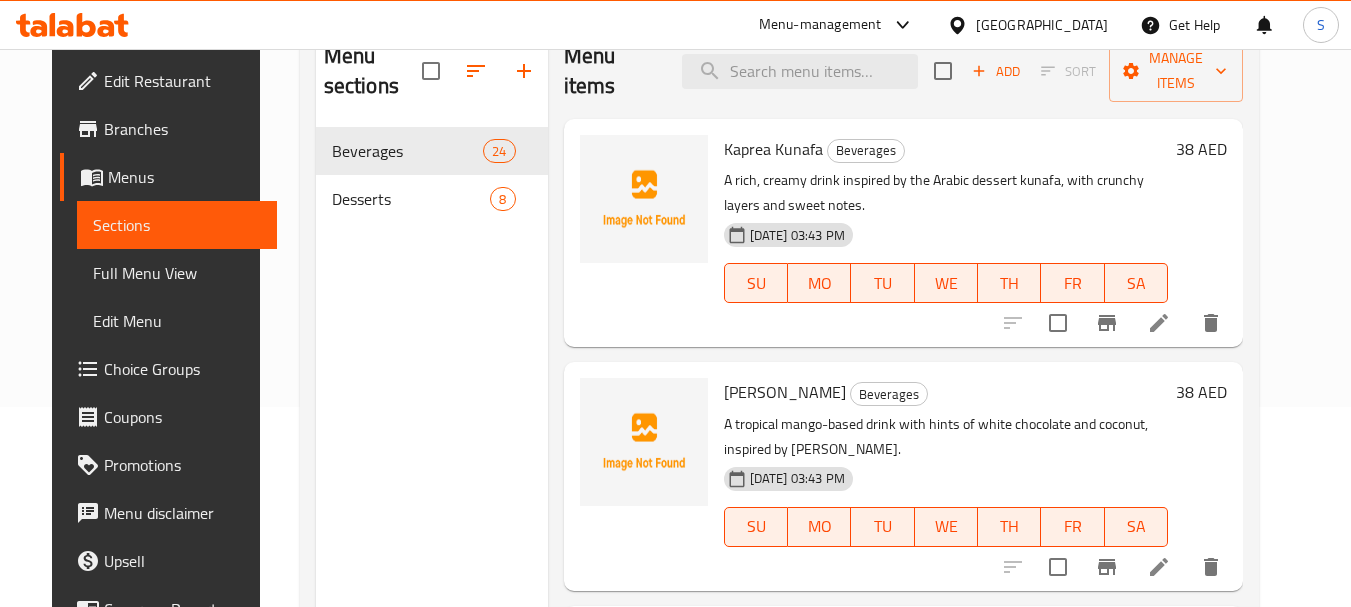 click on "Full Menu View" at bounding box center [177, 273] 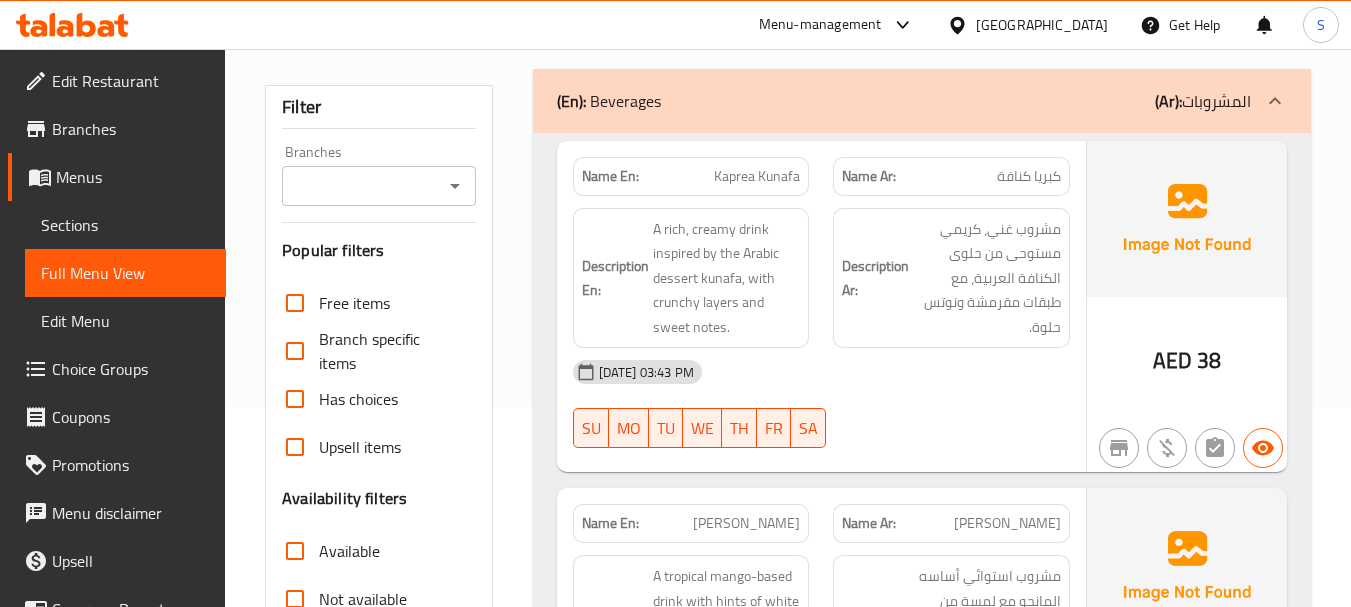 type 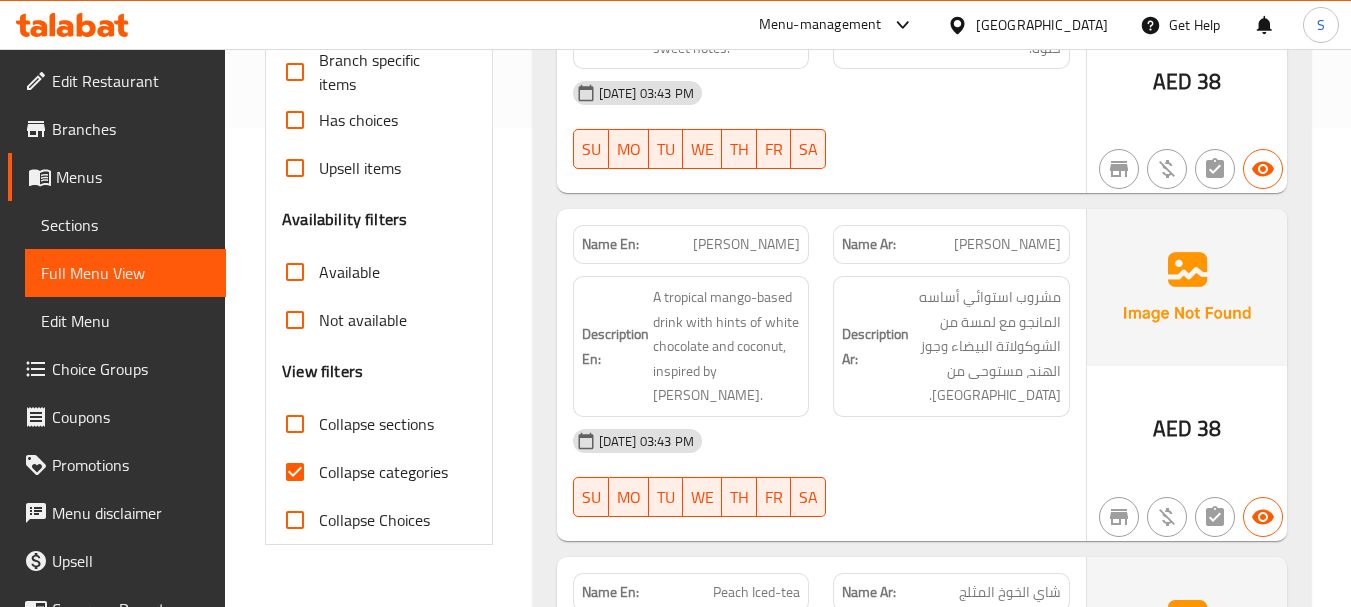 scroll, scrollTop: 500, scrollLeft: 0, axis: vertical 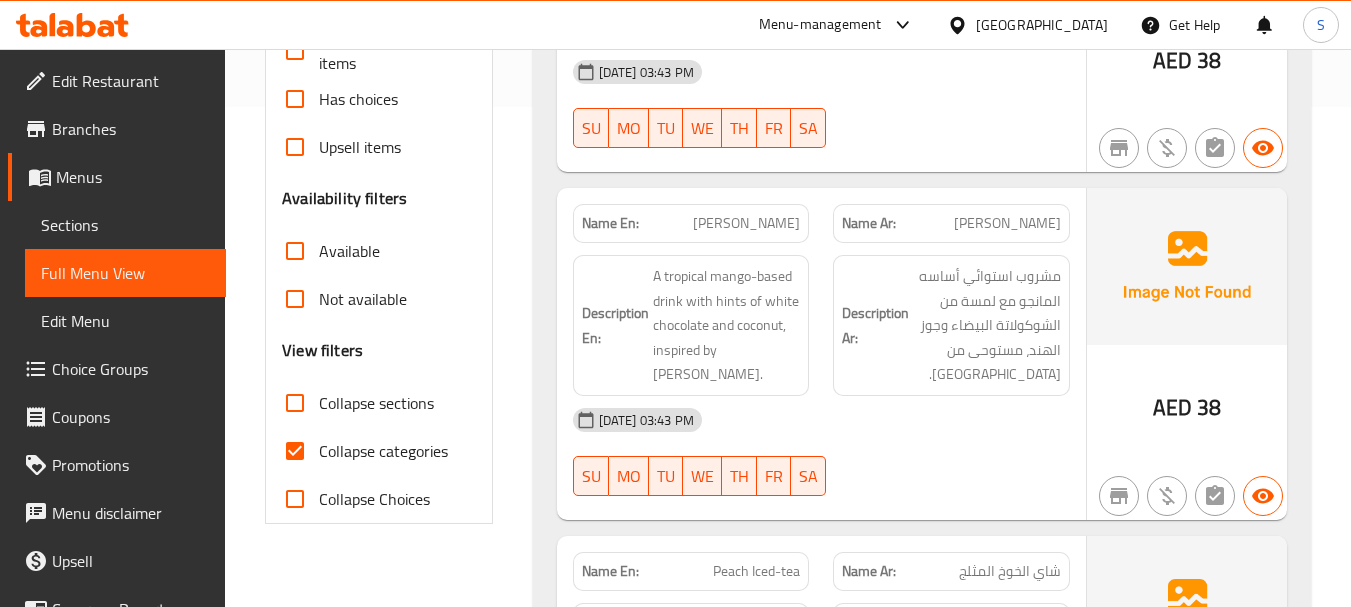 click on "Collapse categories" at bounding box center [383, 451] 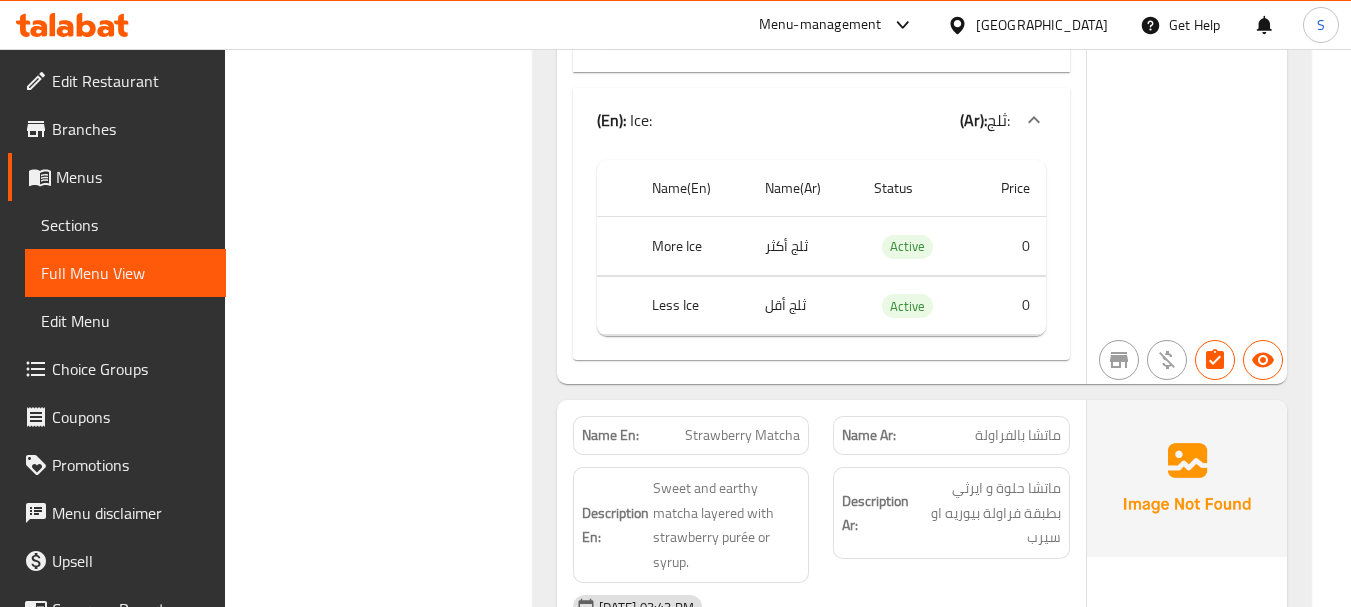 scroll, scrollTop: 7000, scrollLeft: 0, axis: vertical 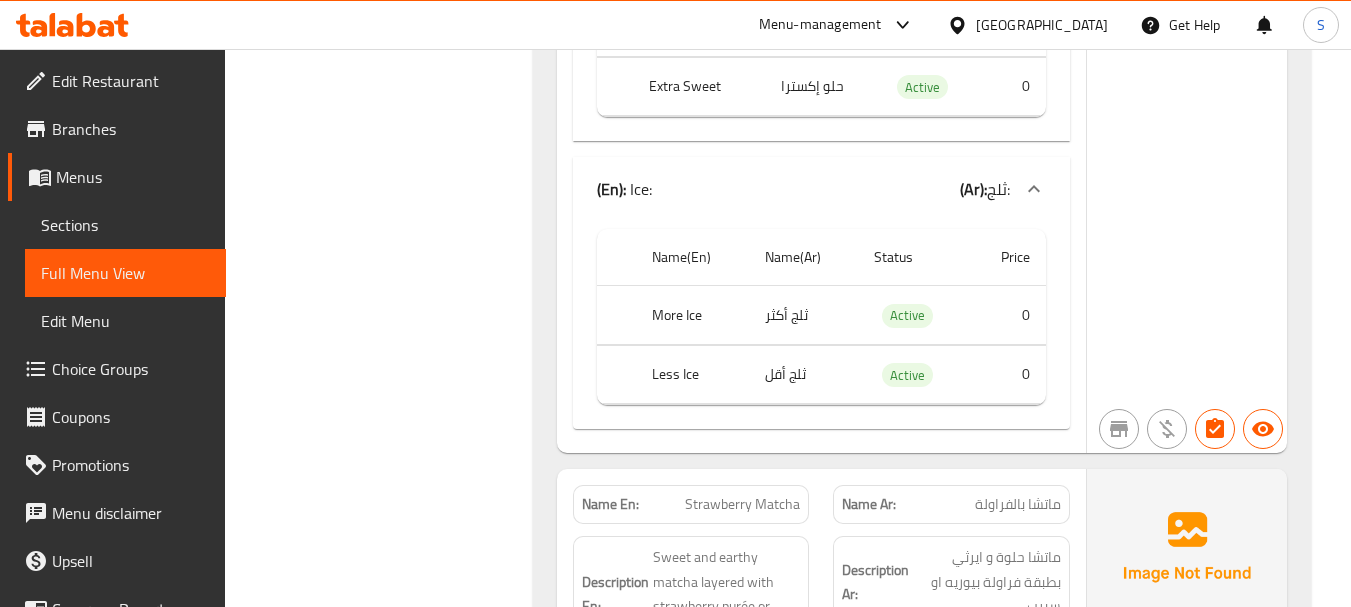 click on "Strawberry Matcha" at bounding box center [742, 504] 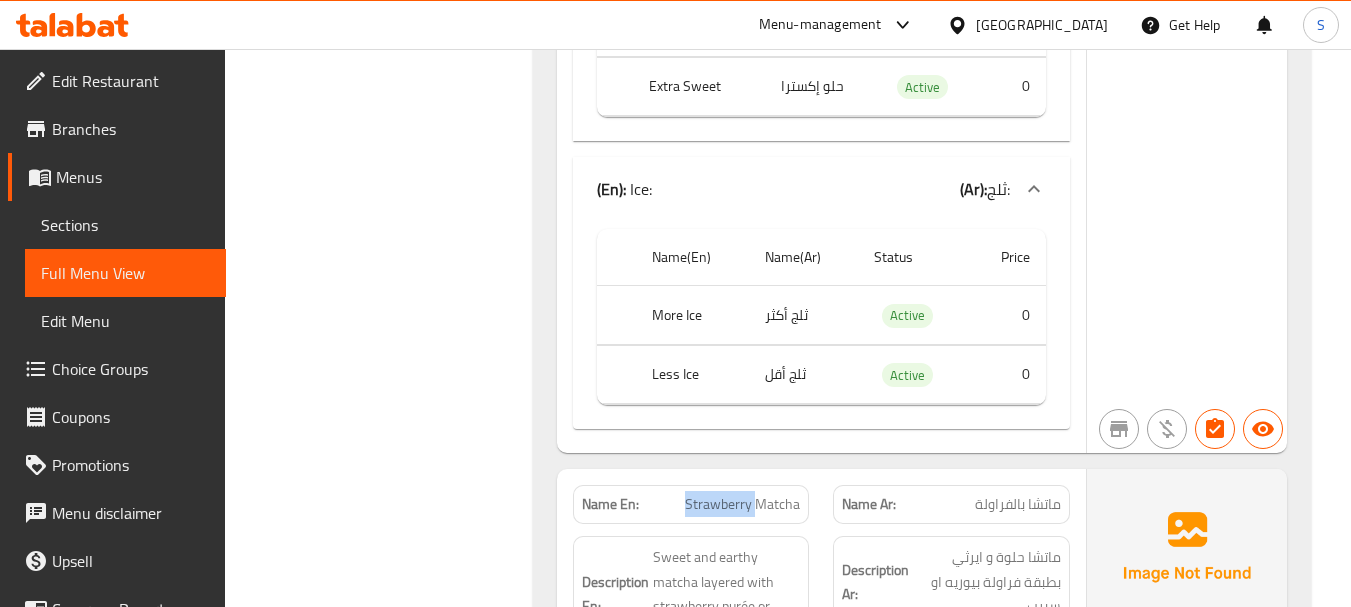 click on "Strawberry Matcha" at bounding box center (742, 504) 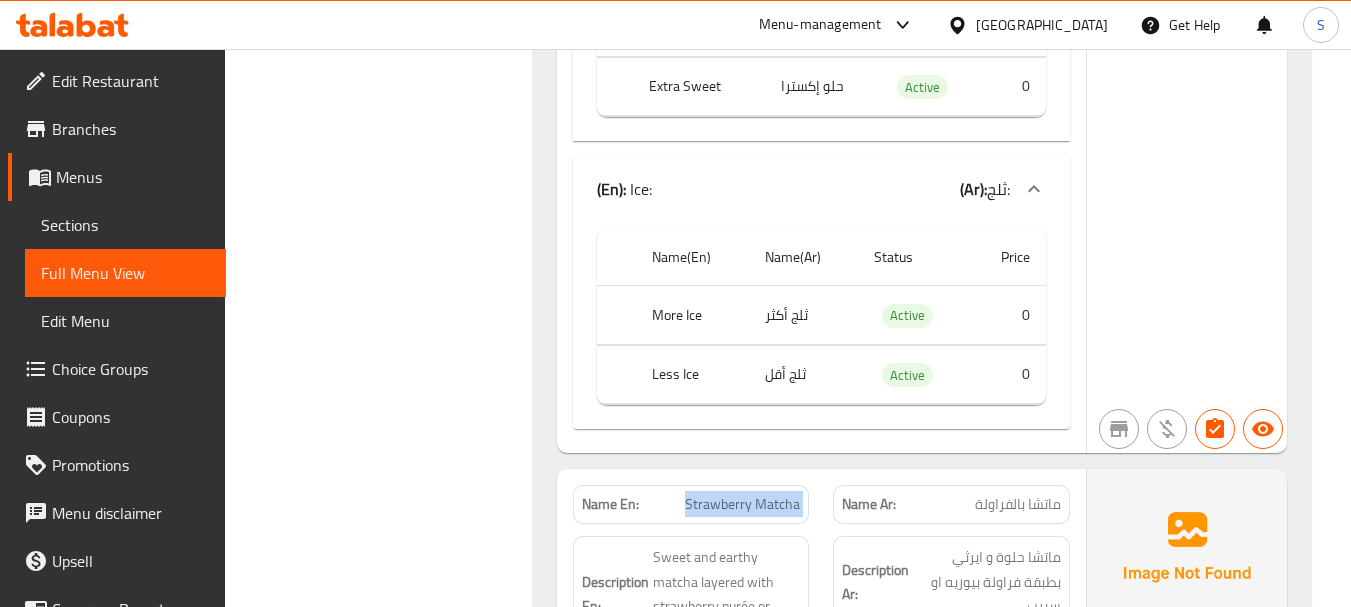 click on "Strawberry Matcha" at bounding box center [742, 504] 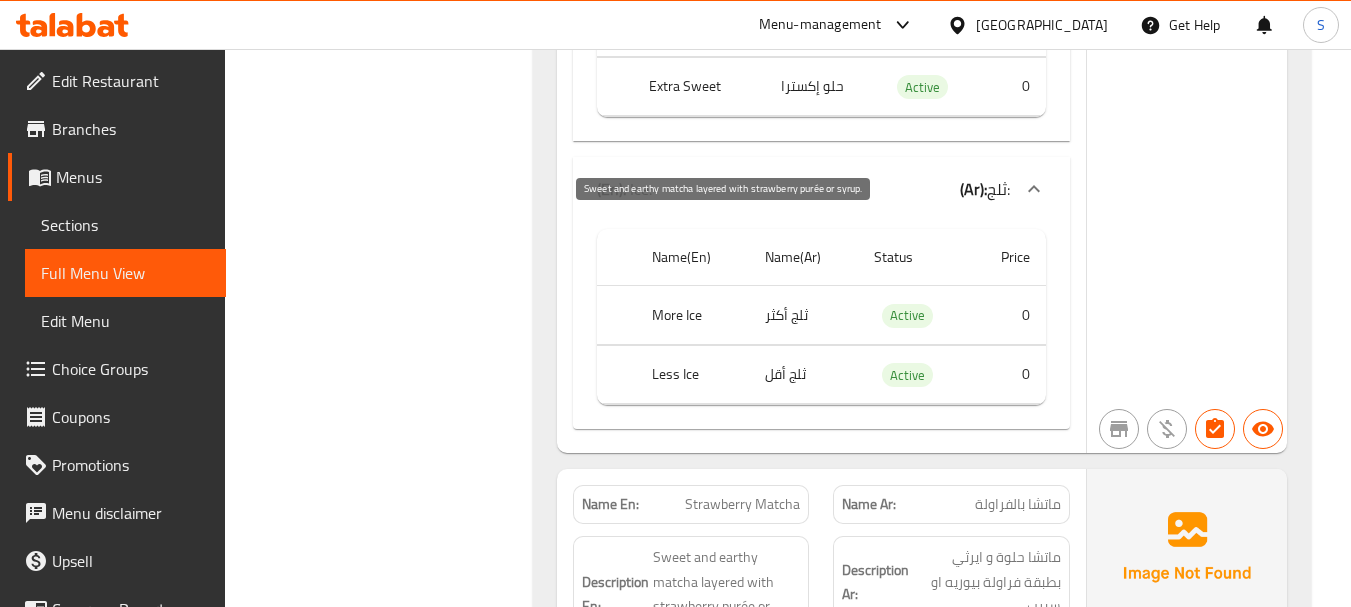 click on "Sweet and earthy matcha layered with strawberry purée or syrup." at bounding box center (727, 594) 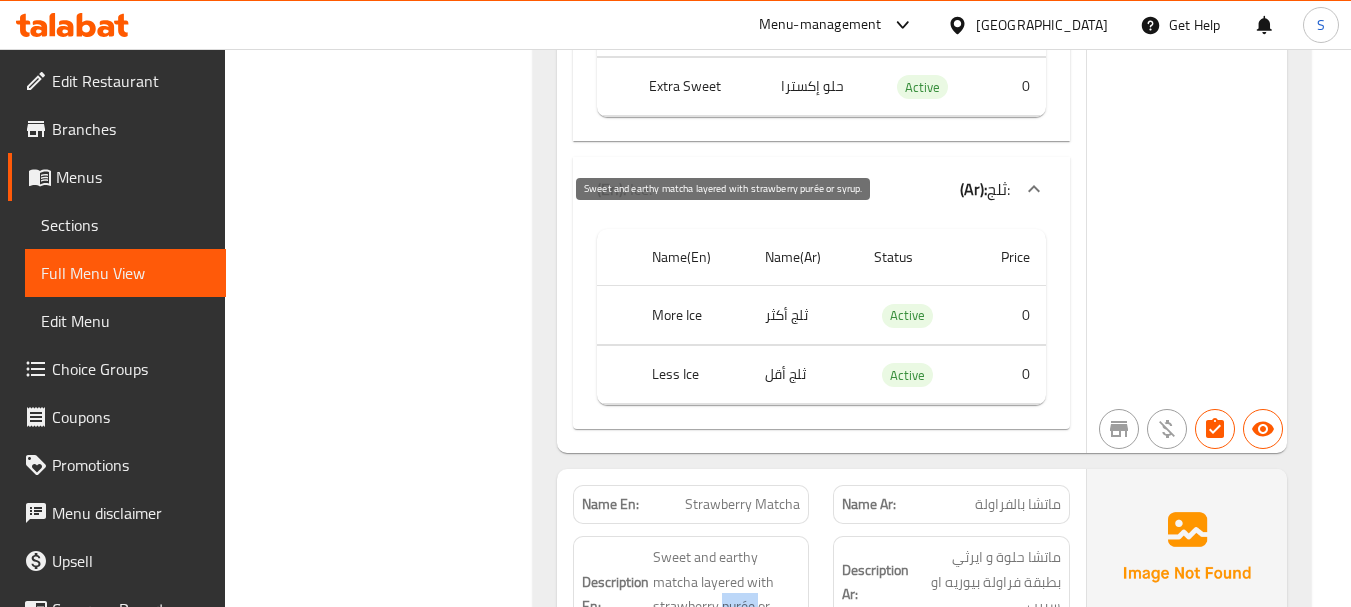 click on "Sweet and earthy matcha layered with strawberry purée or syrup." at bounding box center (727, 594) 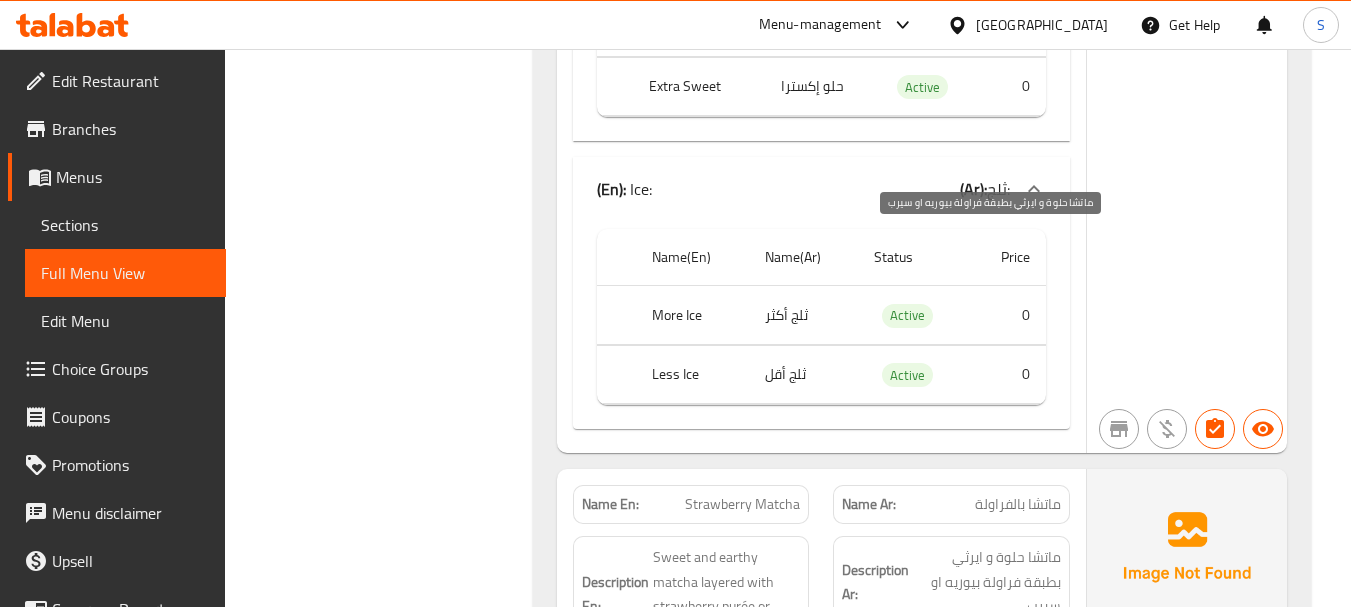 click on "ماتشا حلوة و ايرثي بطبقة فراولة بيوريه او سيرب" at bounding box center [987, 582] 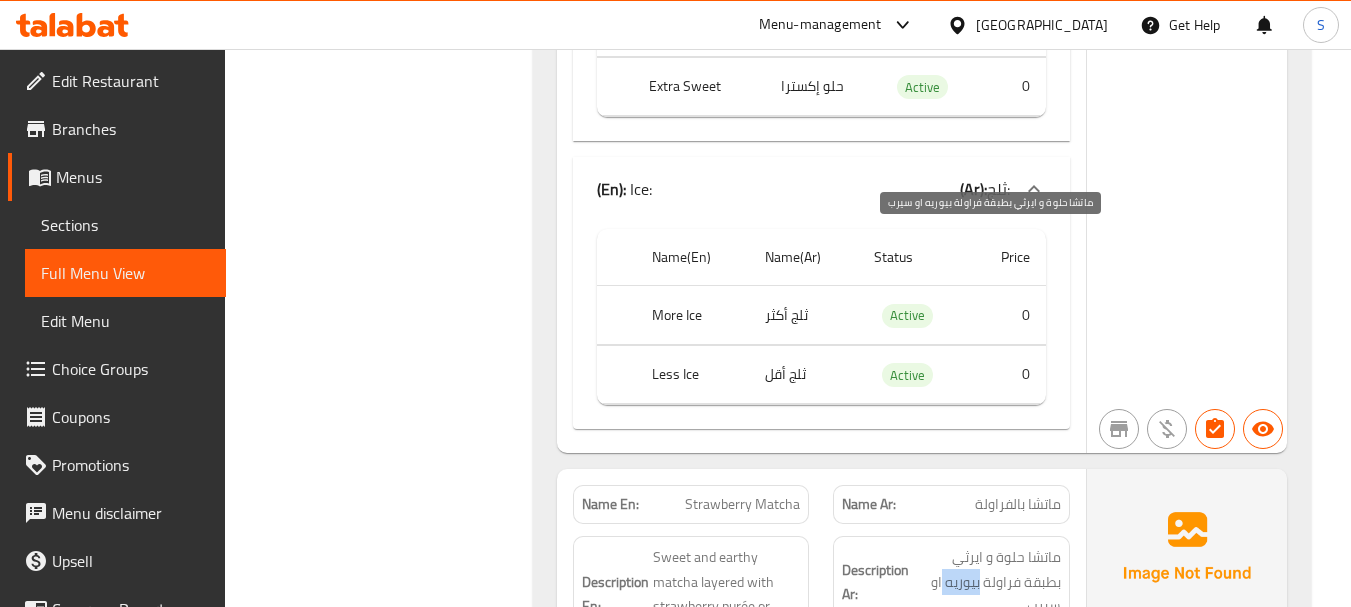 click on "ماتشا حلوة و ايرثي بطبقة فراولة بيوريه او سيرب" at bounding box center (987, 582) 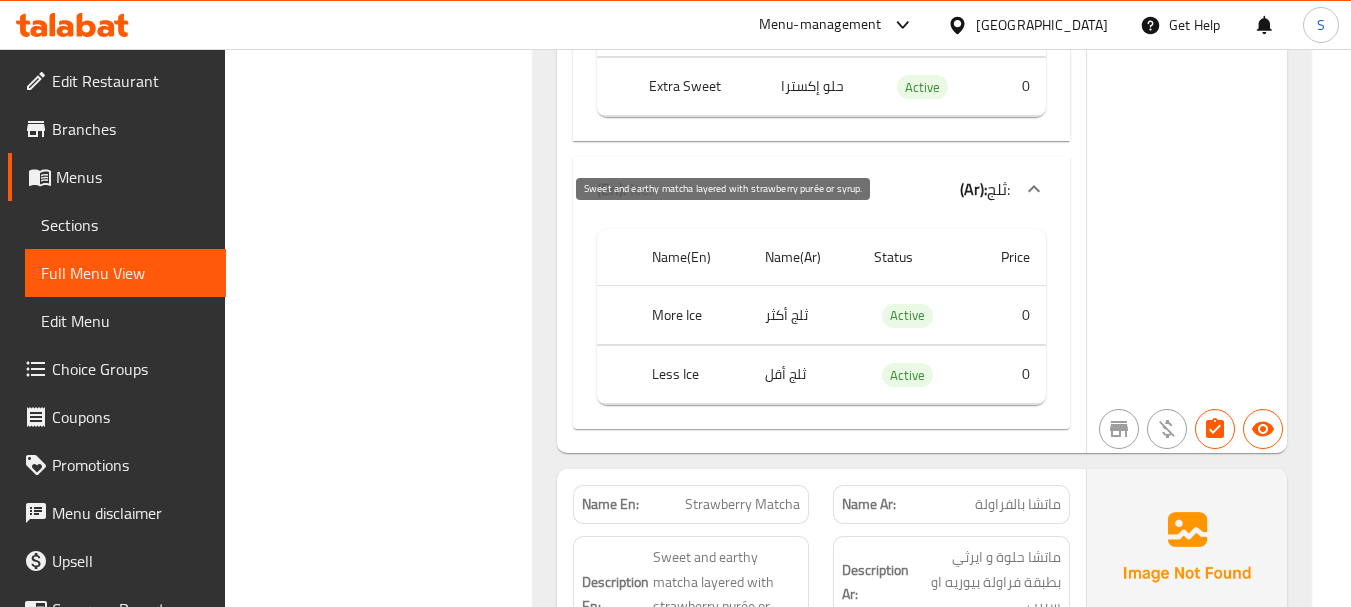 click on "Sweet and earthy matcha layered with strawberry purée or syrup." at bounding box center (727, 594) 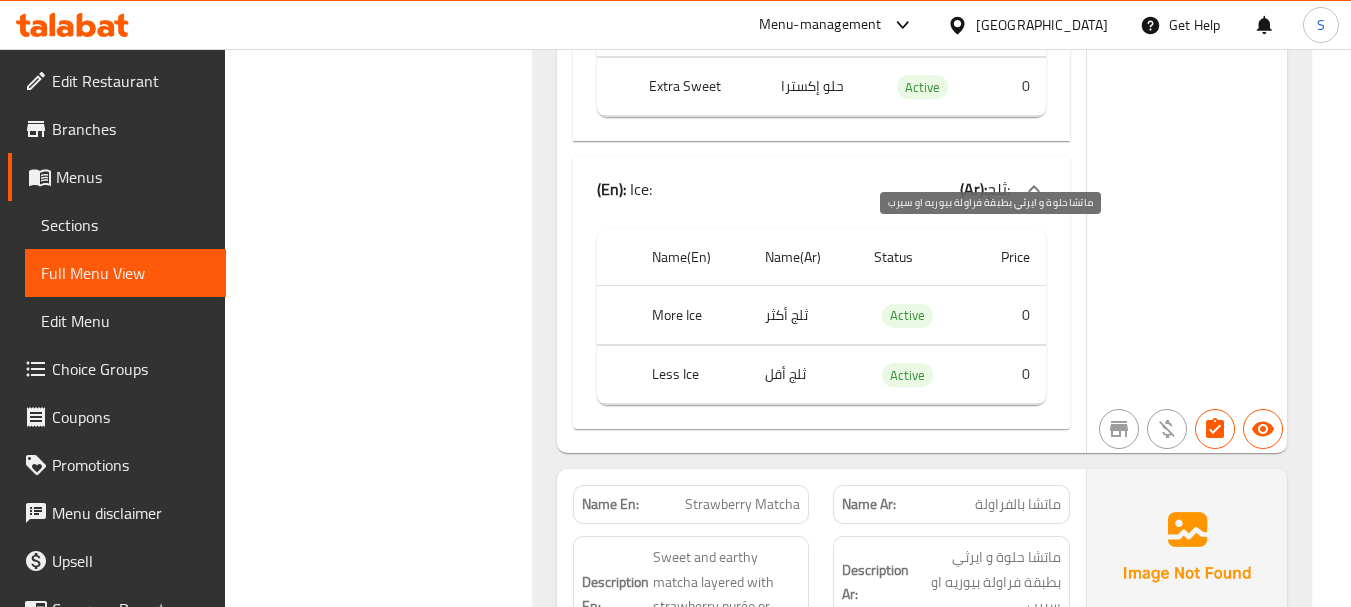 click on "ماتشا حلوة و ايرثي بطبقة فراولة بيوريه او سيرب" at bounding box center [987, 582] 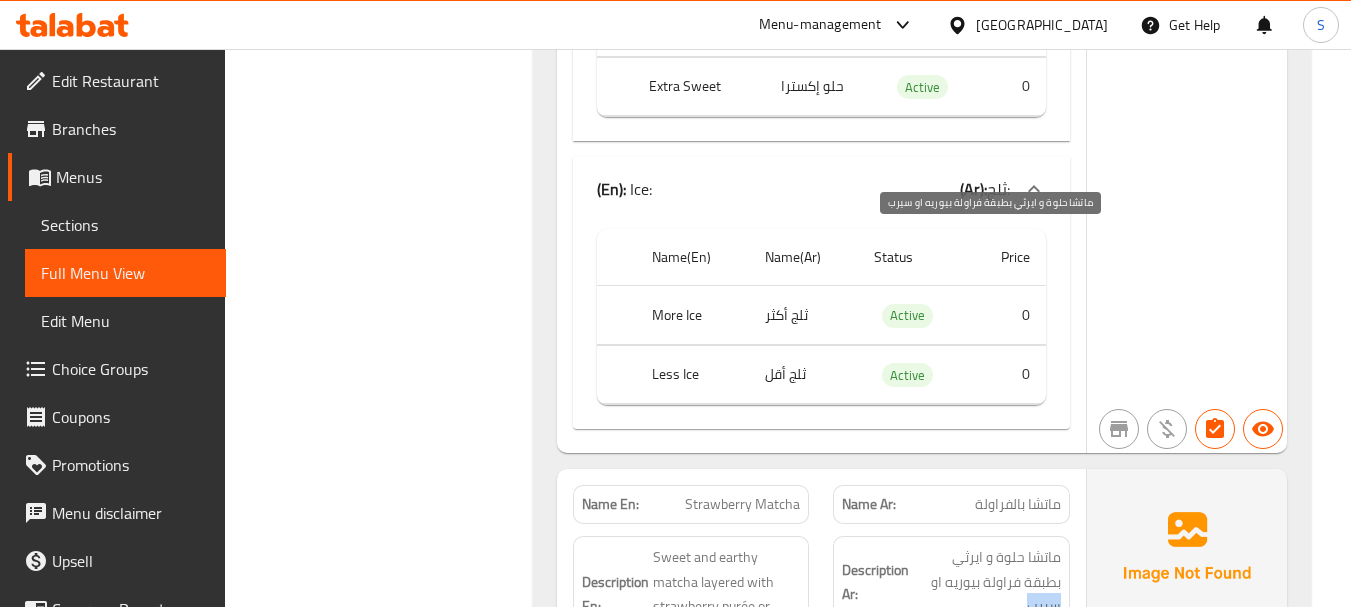 click on "ماتشا حلوة و ايرثي بطبقة فراولة بيوريه او سيرب" at bounding box center (987, 582) 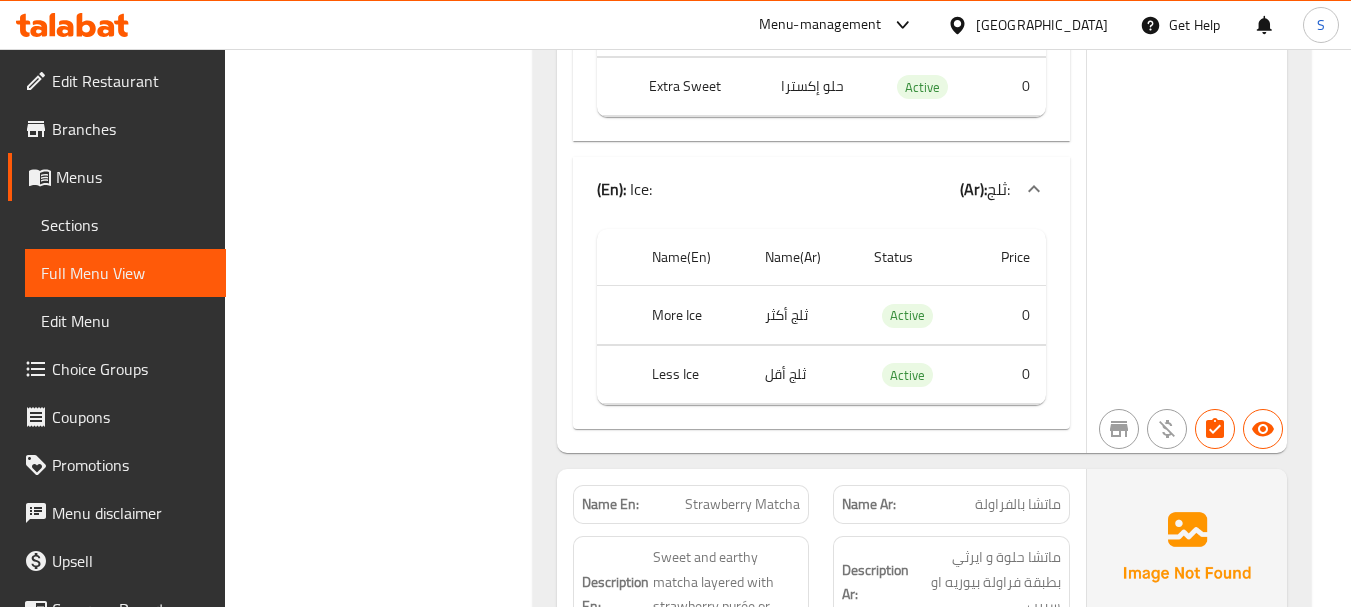 click on "Strawberry Matcha" at bounding box center (742, 504) 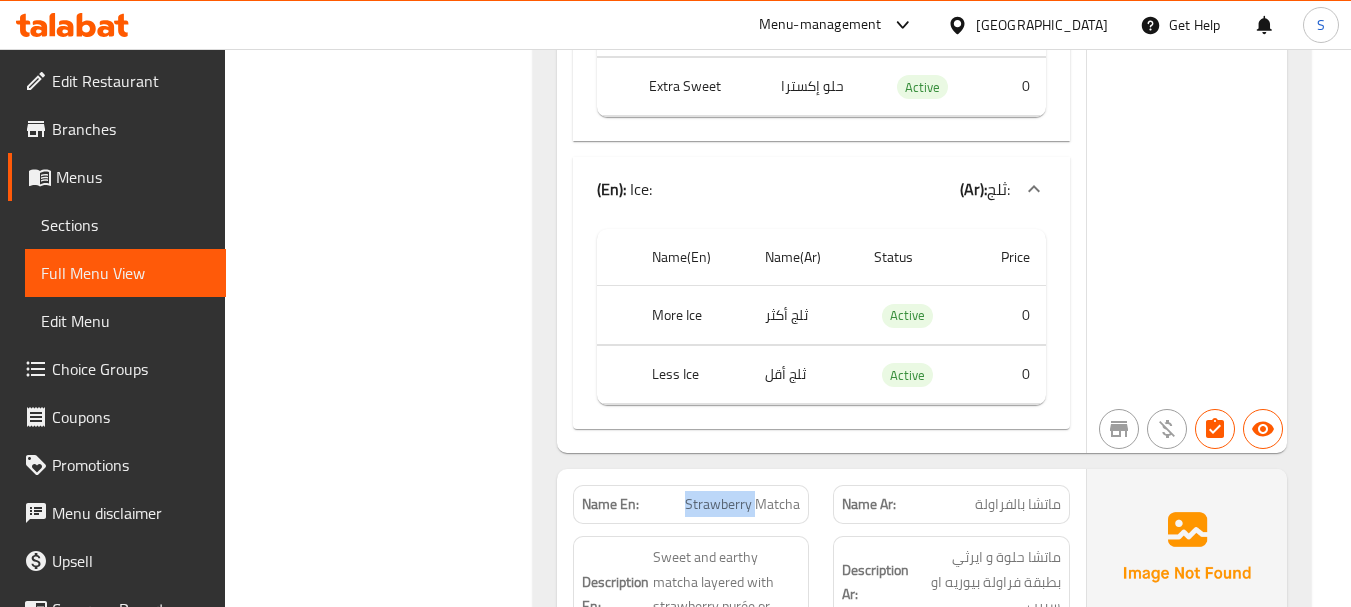 click on "Strawberry Matcha" at bounding box center [742, 504] 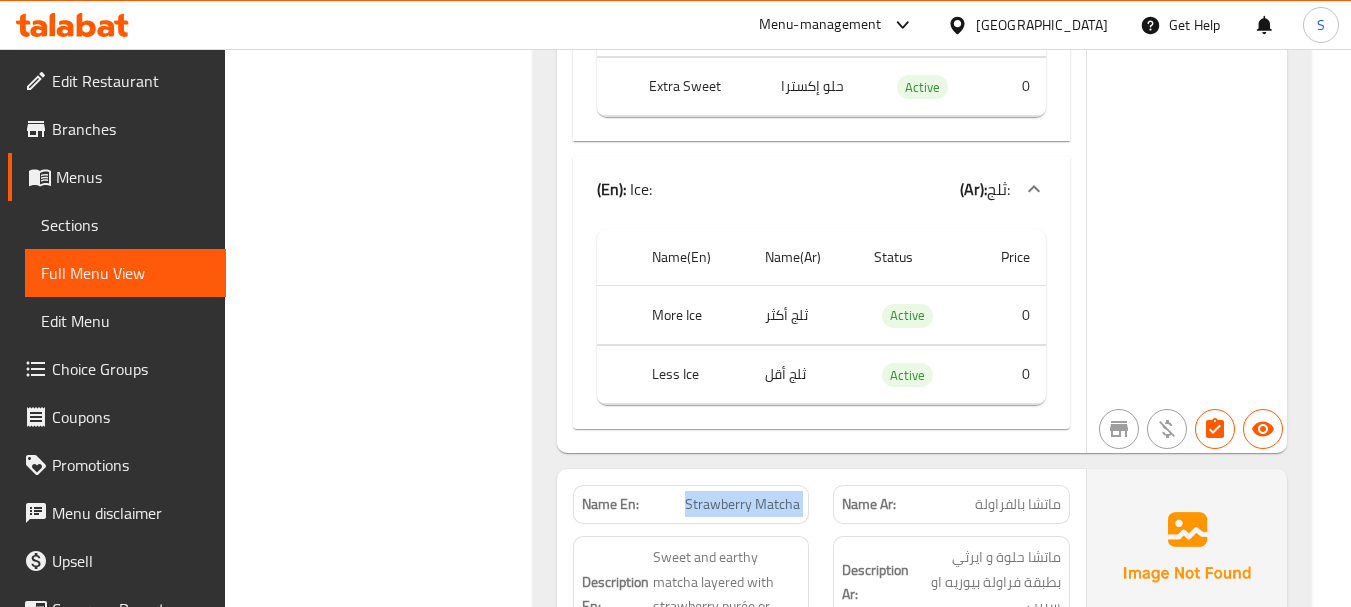 click on "Strawberry Matcha" at bounding box center (742, 504) 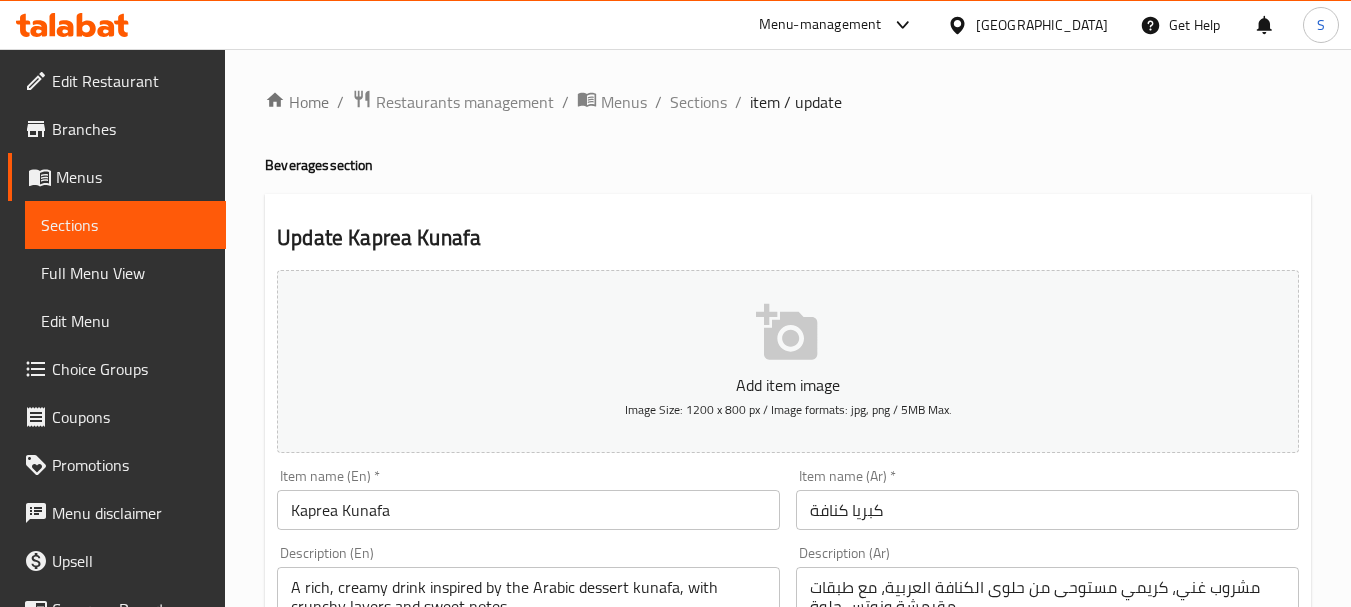 scroll, scrollTop: 0, scrollLeft: 0, axis: both 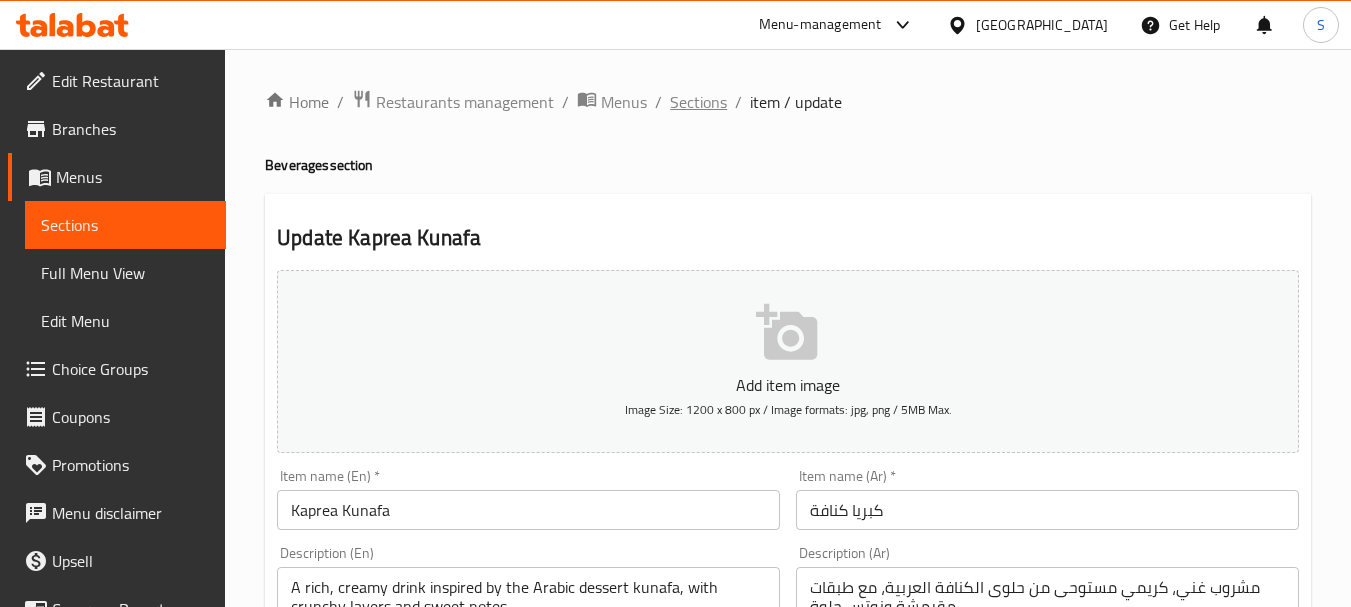 click on "Sections" at bounding box center [698, 102] 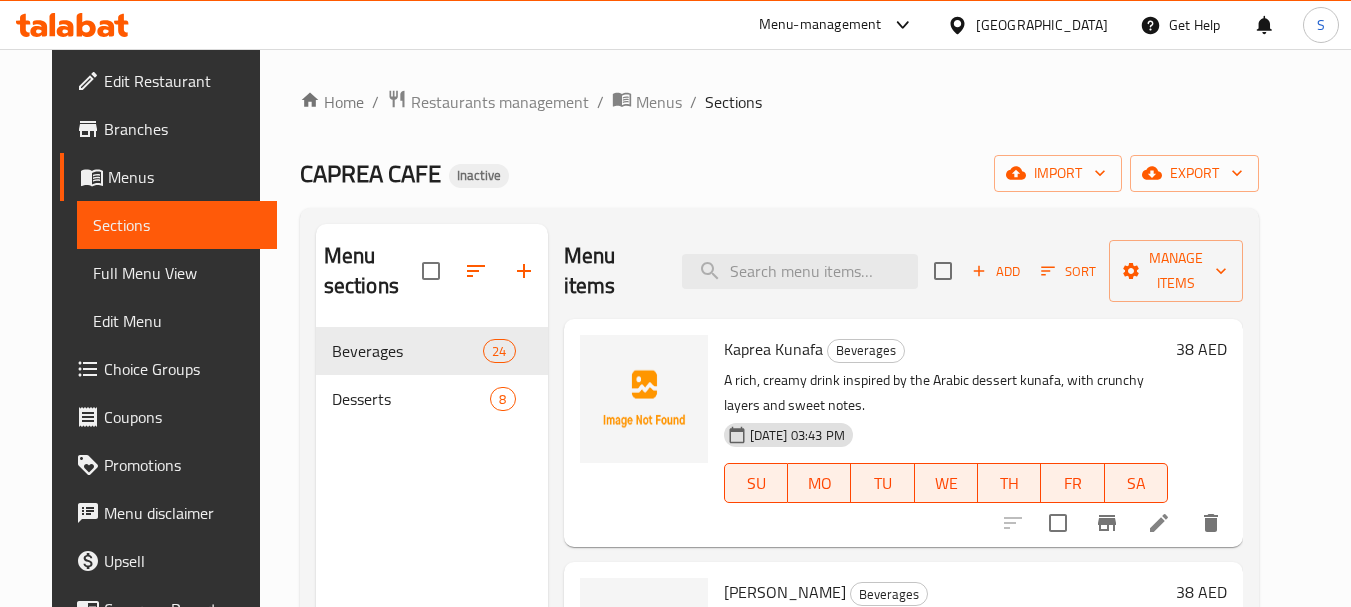 scroll, scrollTop: 1401, scrollLeft: 0, axis: vertical 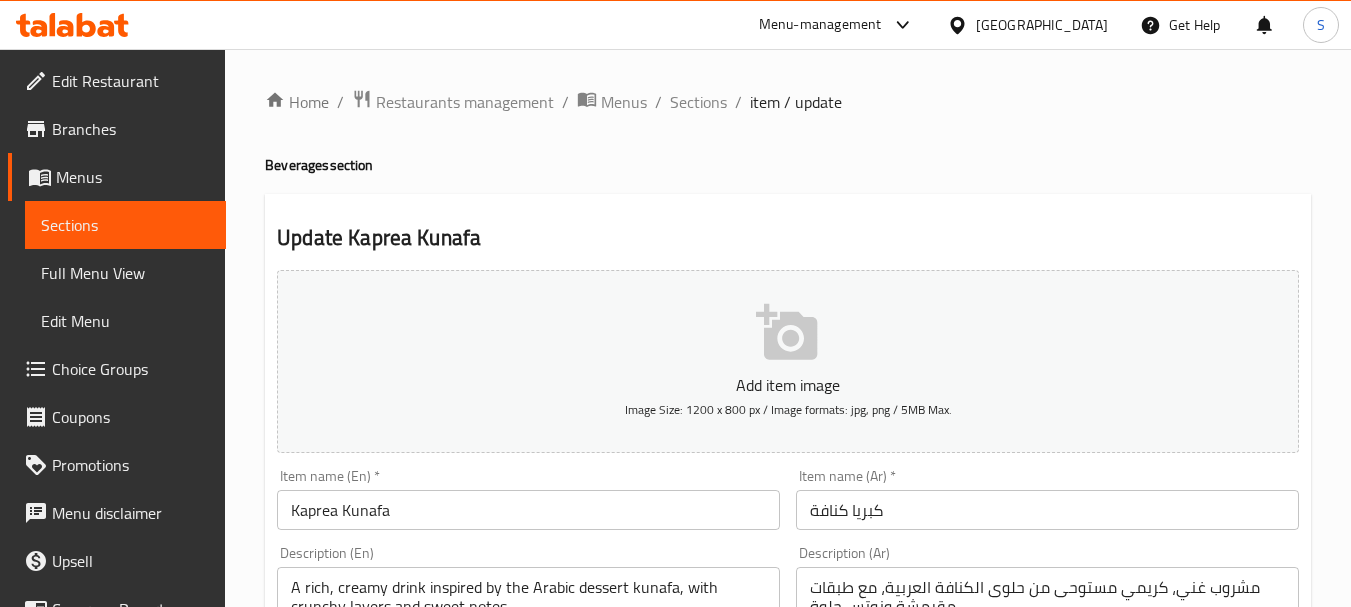 click on "Choice Groups" at bounding box center (131, 369) 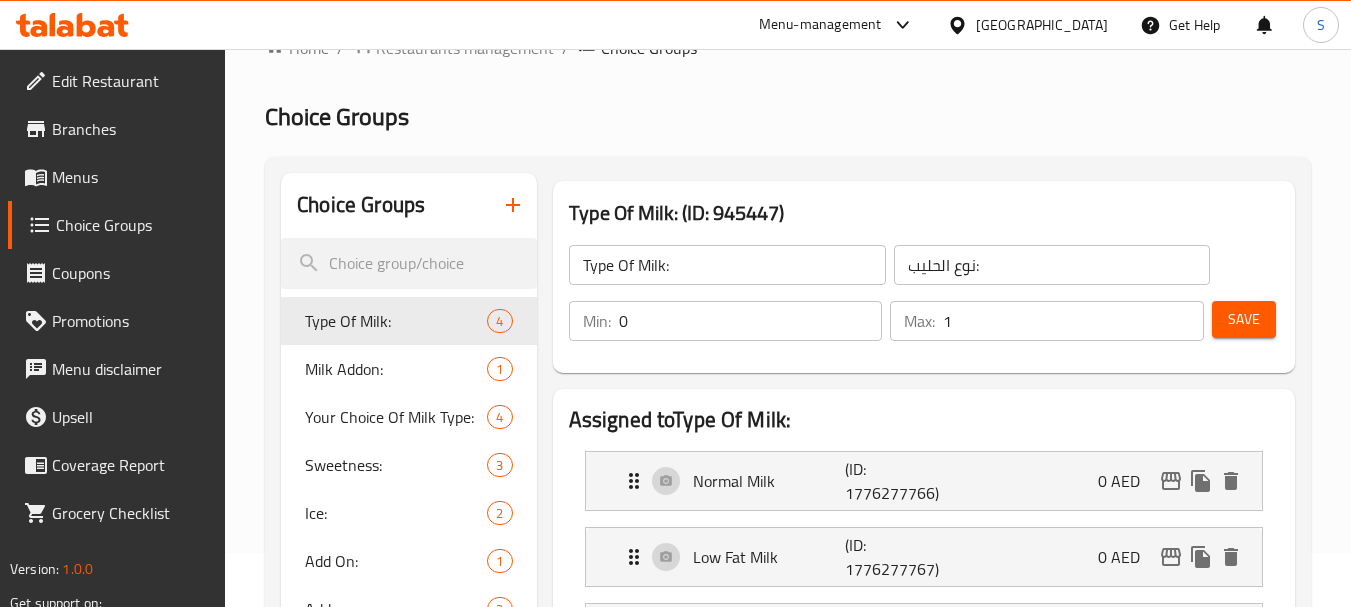scroll, scrollTop: 100, scrollLeft: 0, axis: vertical 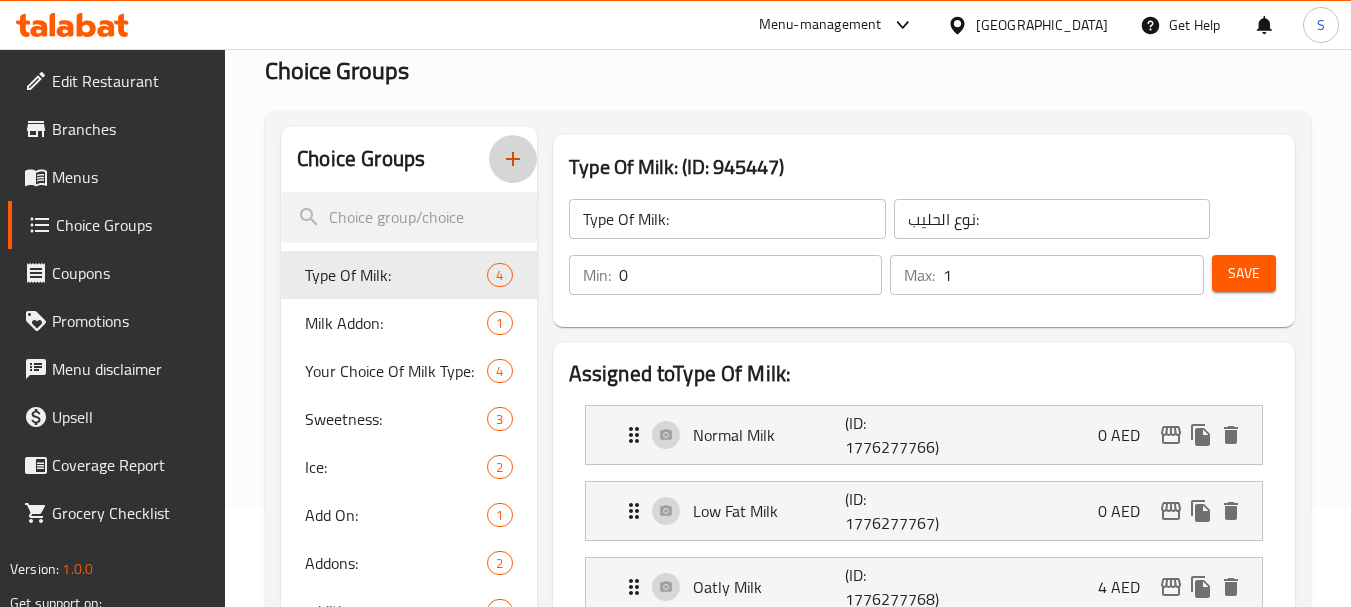 click at bounding box center (513, 159) 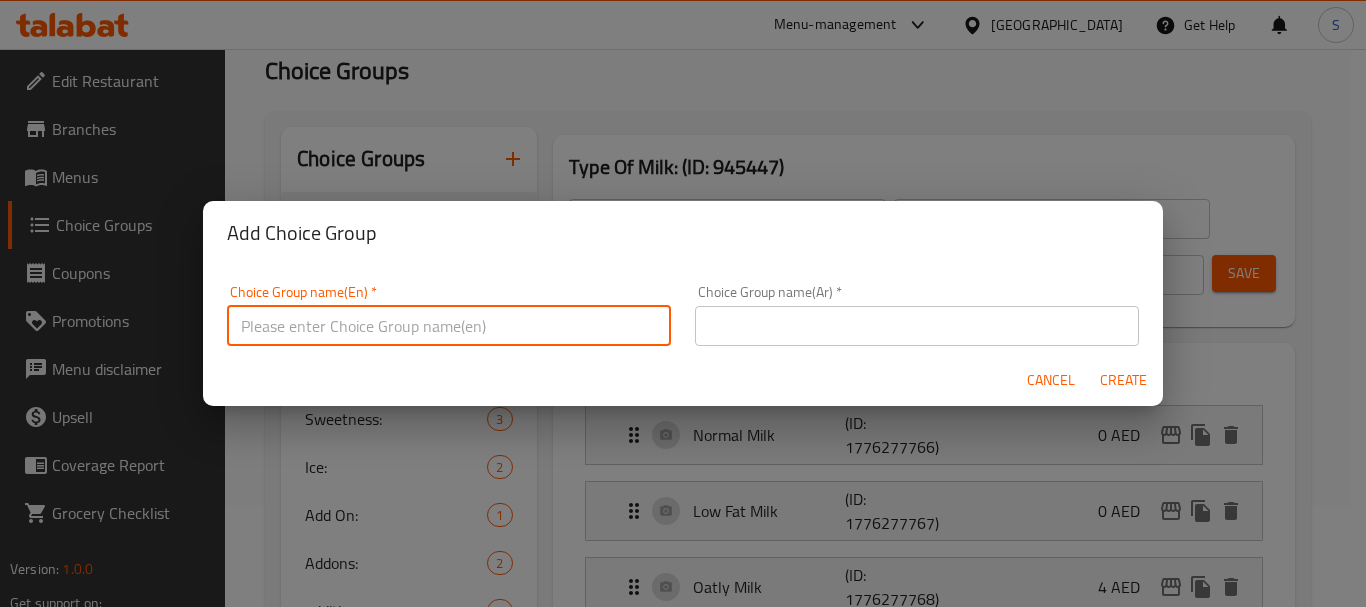 click at bounding box center [449, 326] 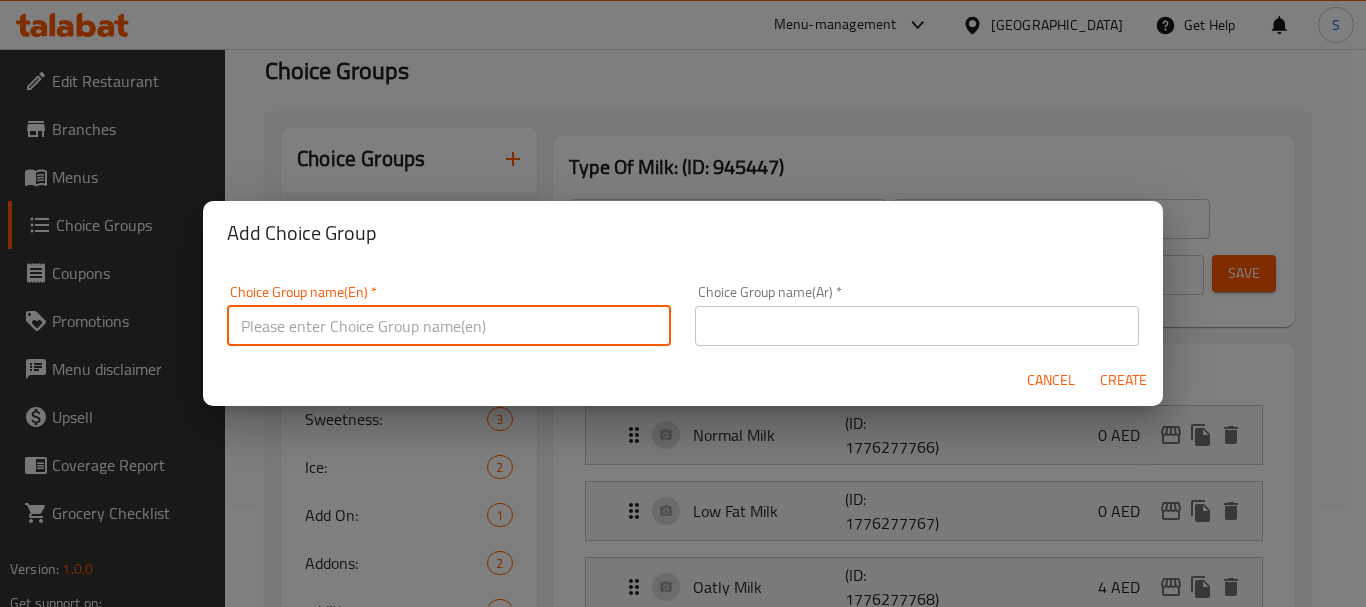 paste on "Strawberry Matcha" 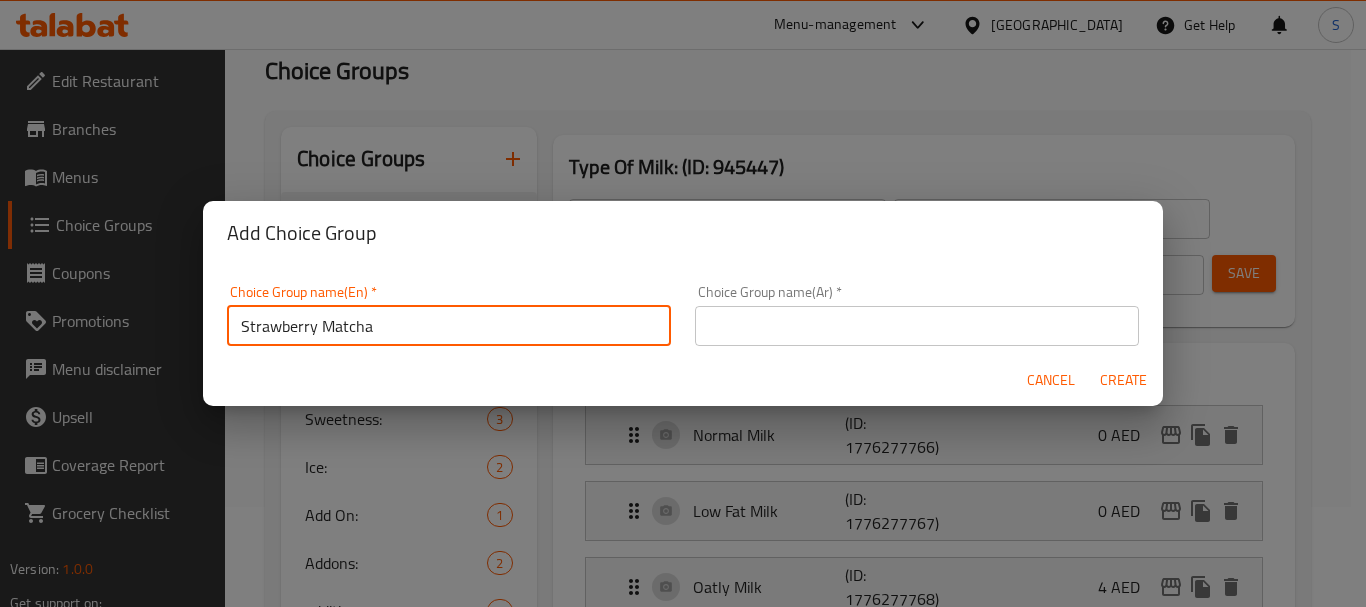 click on "Strawberry Matcha" at bounding box center (449, 326) 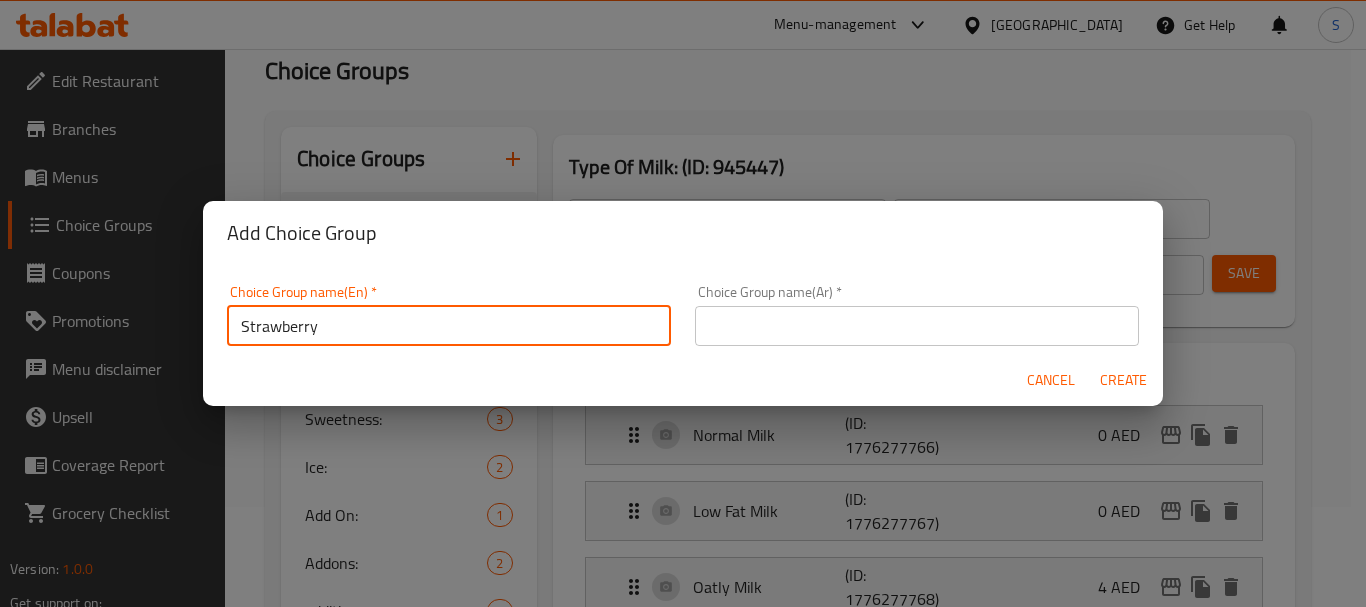 click on "Strawberry" at bounding box center [449, 326] 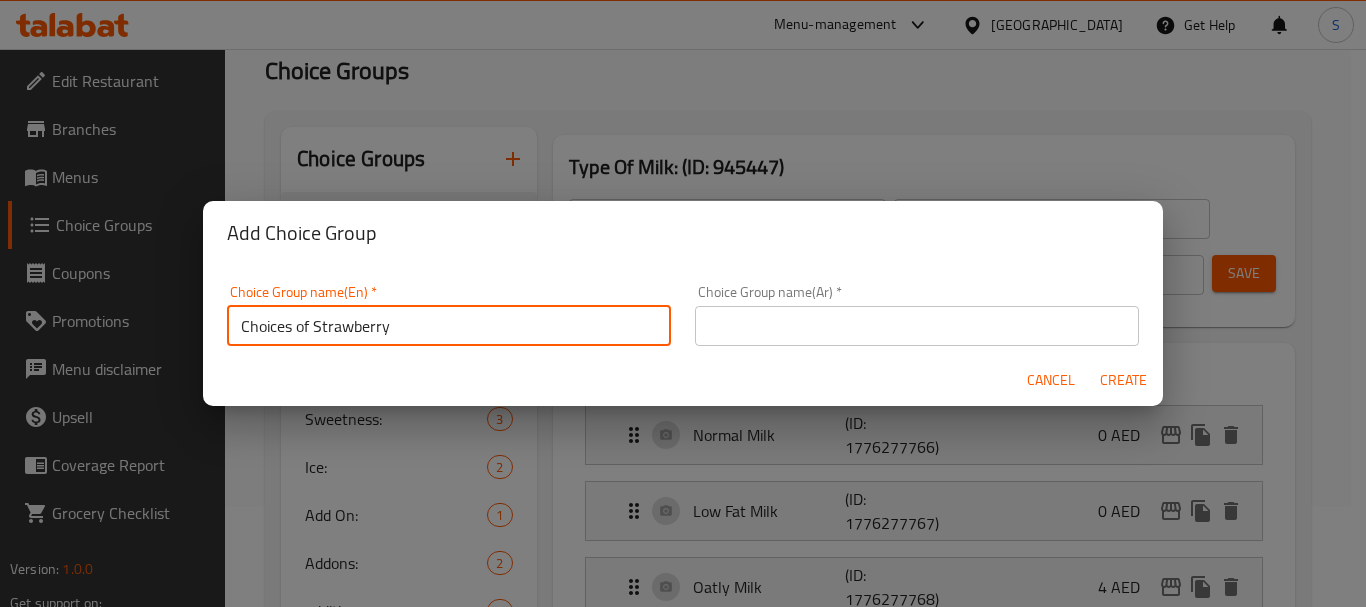 type on "Choices of Strawberry" 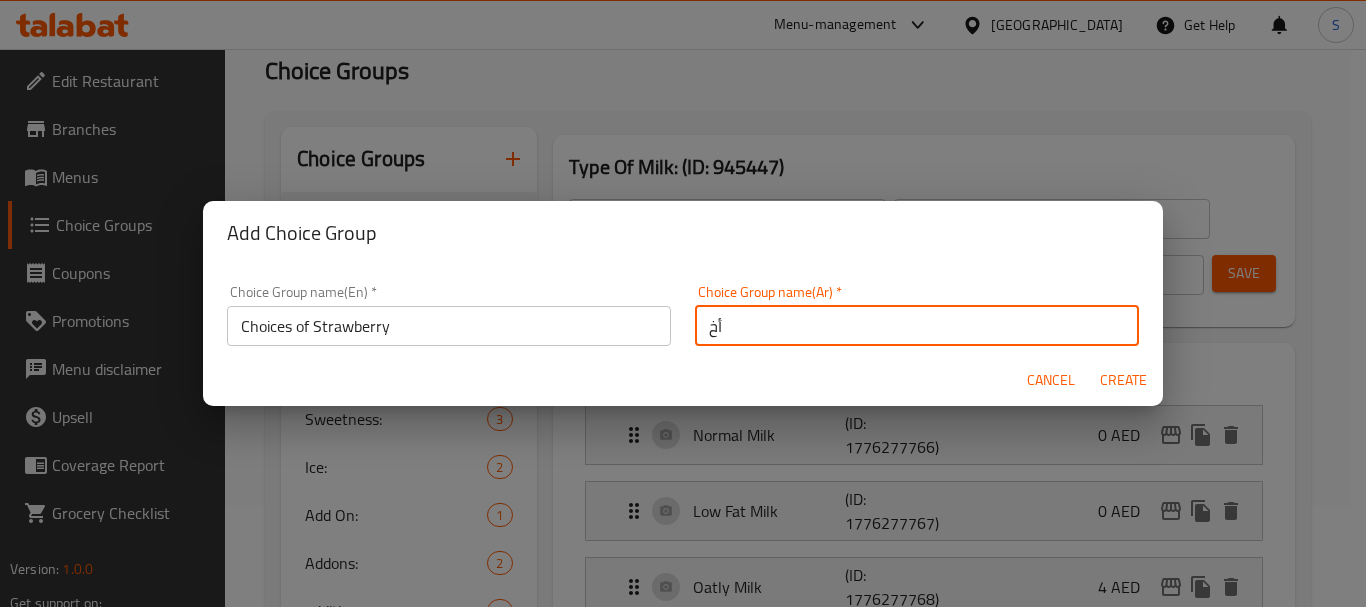 type on "أ" 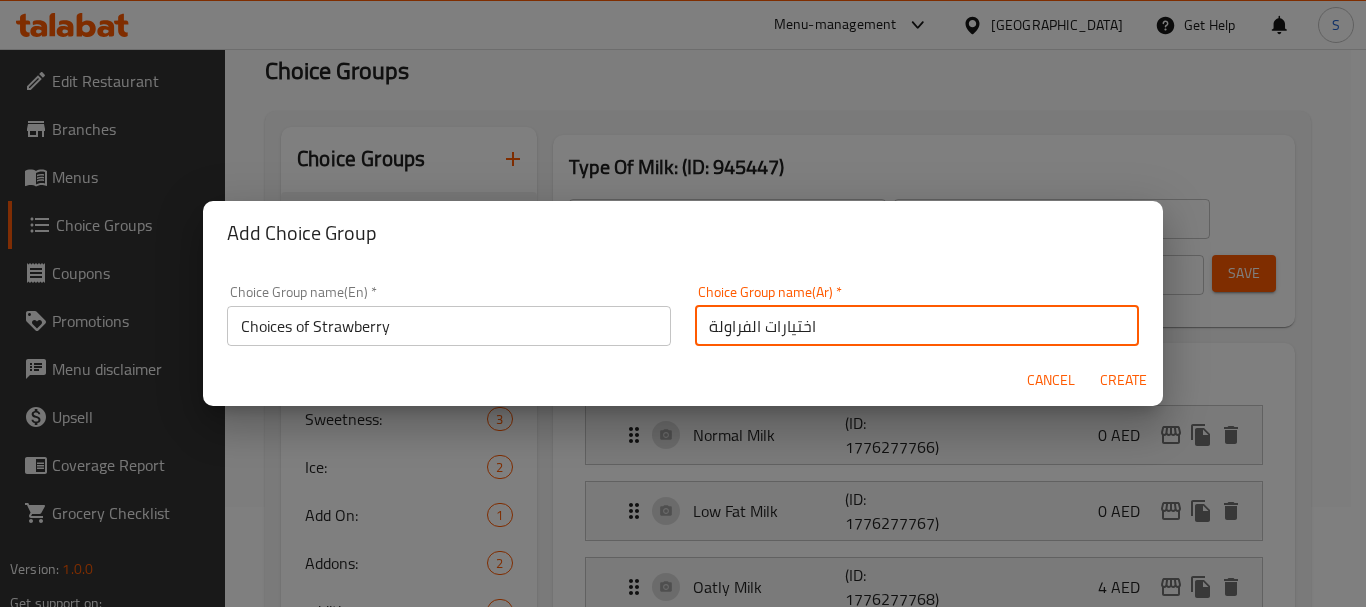 type on "اختيارات الفراولة" 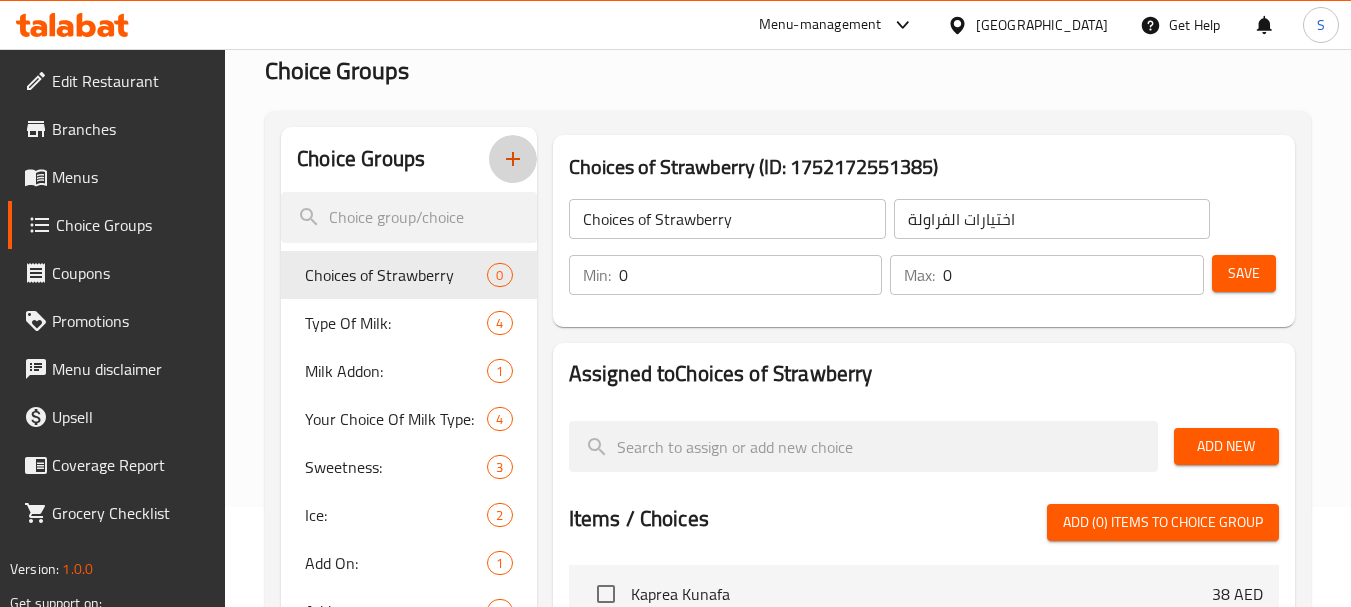 click on "0" at bounding box center (751, 275) 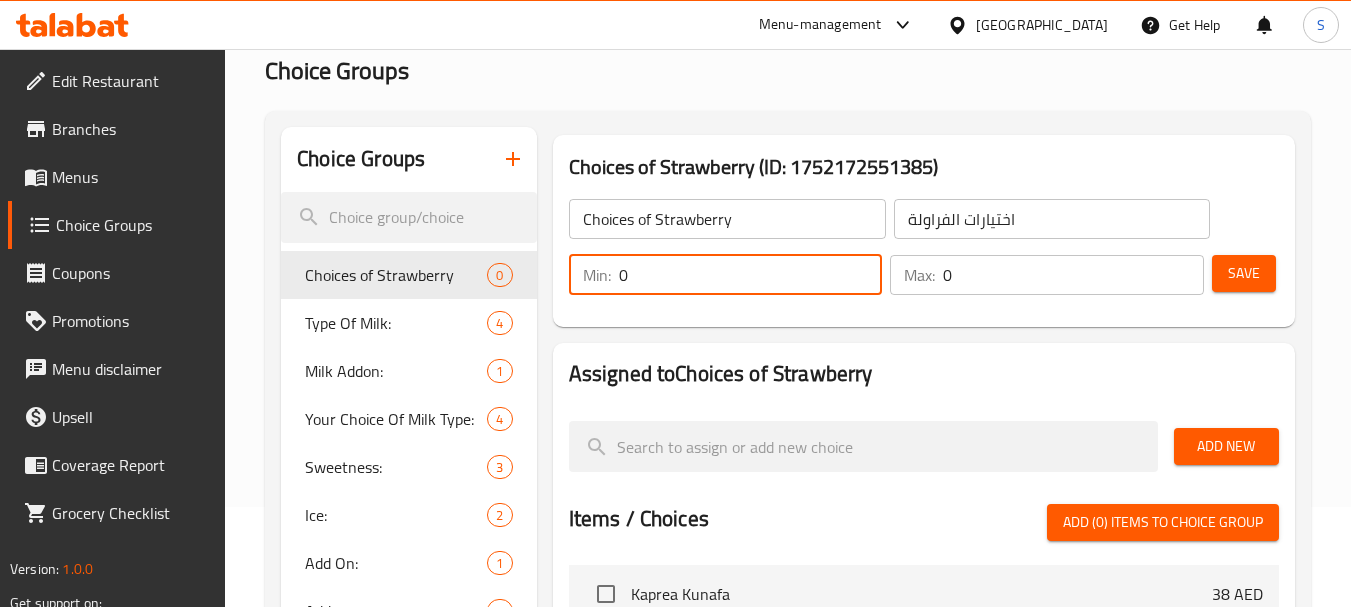 click on "0" at bounding box center [751, 275] 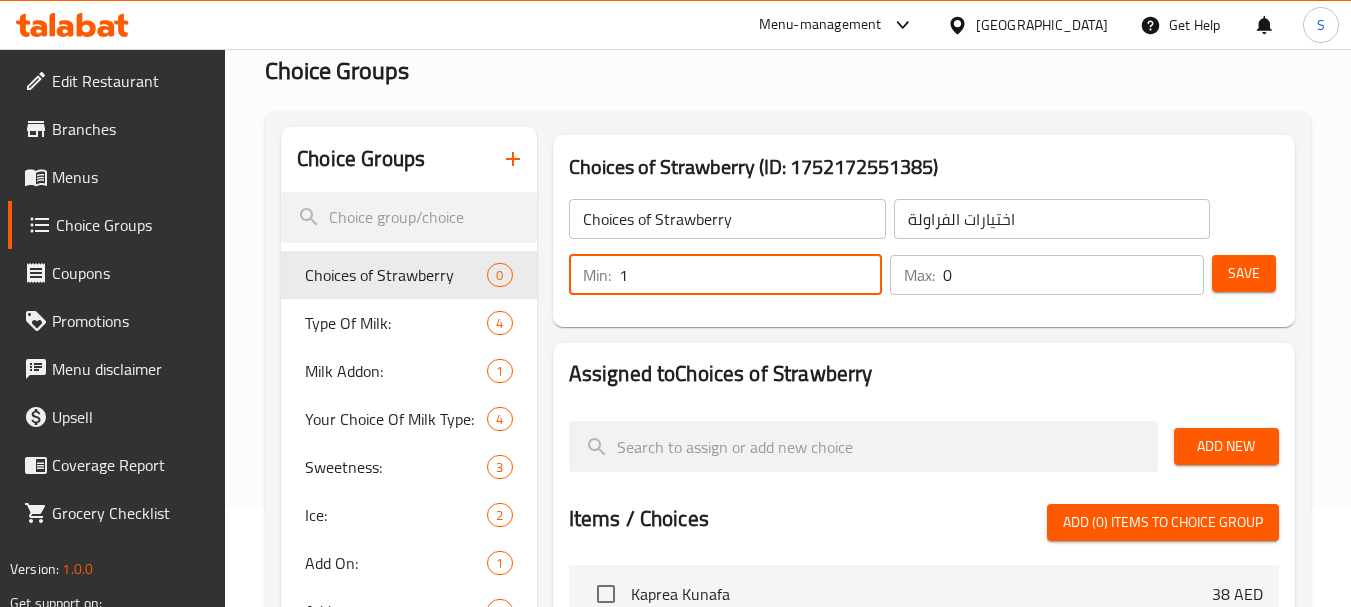 type on "1" 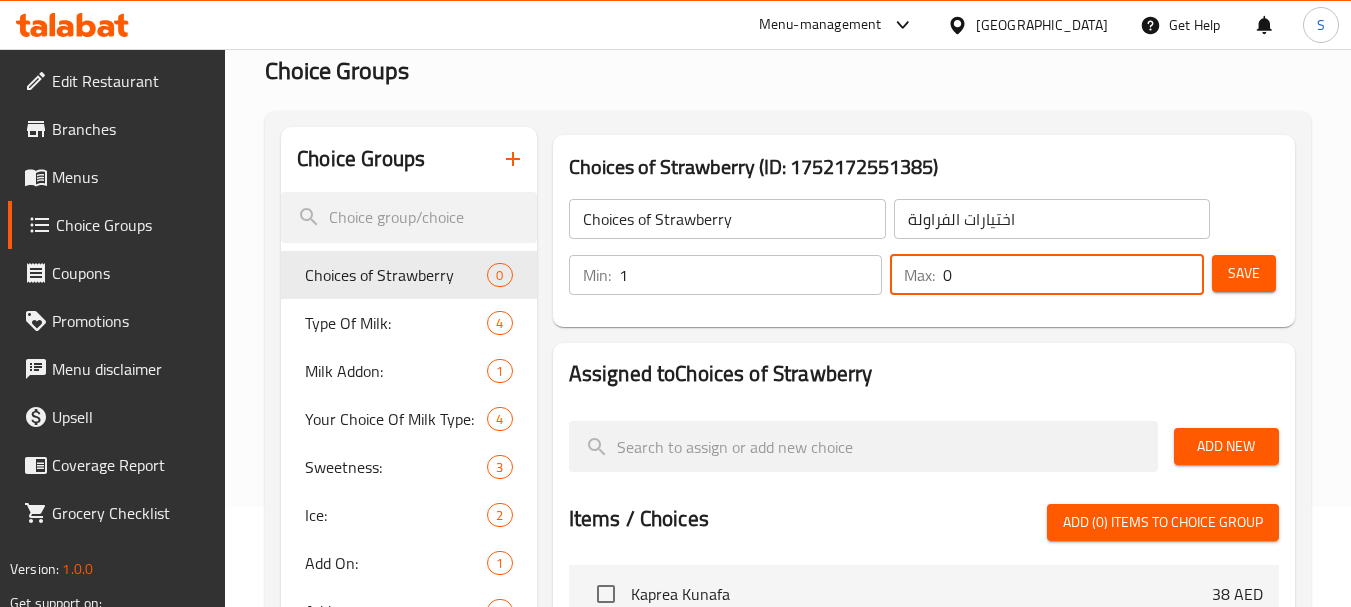 click on "0" at bounding box center (1073, 275) 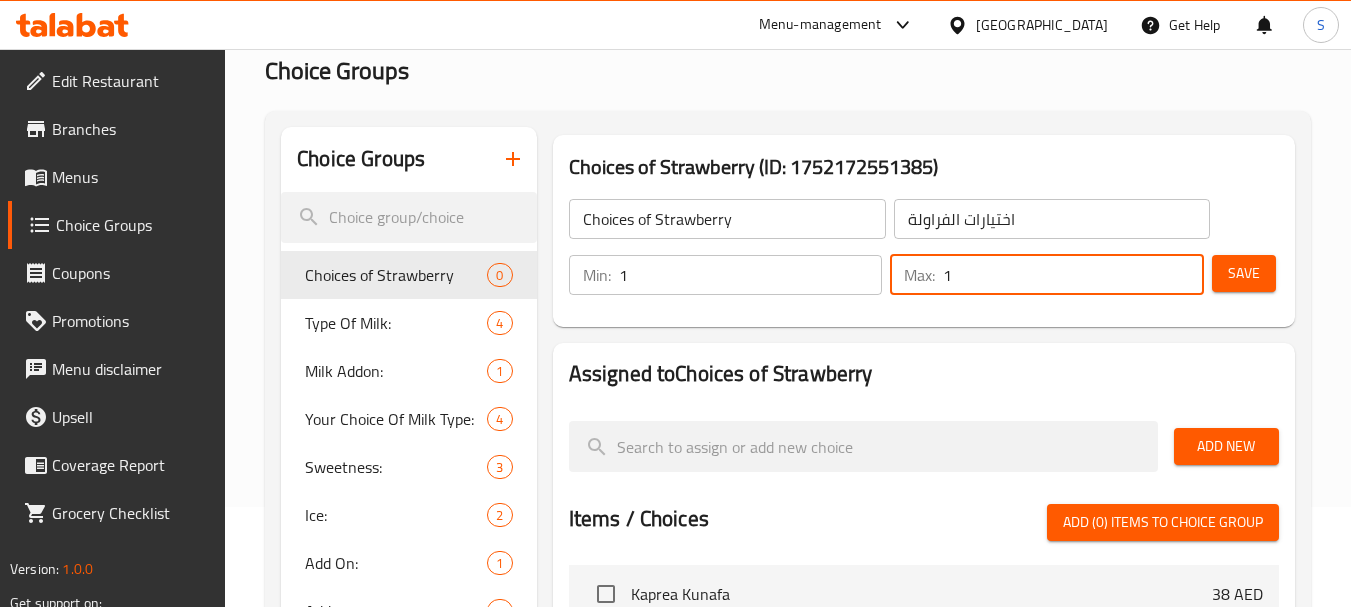 type on "1" 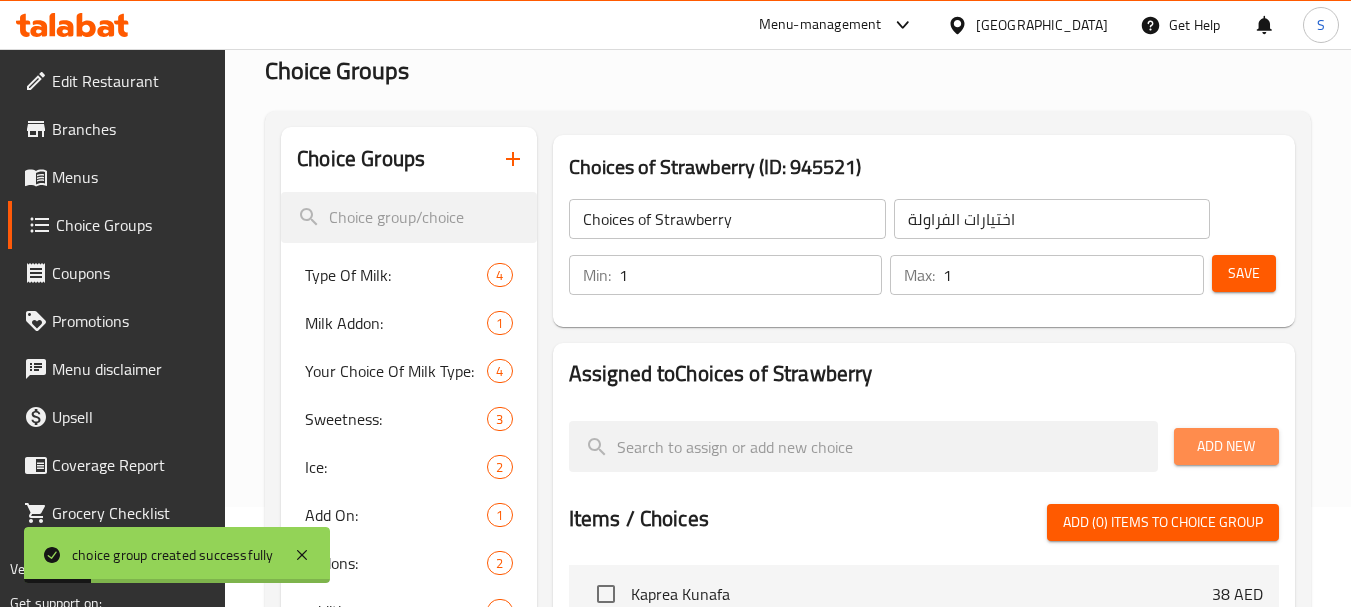 drag, startPoint x: 1249, startPoint y: 457, endPoint x: 904, endPoint y: 385, distance: 352.43298 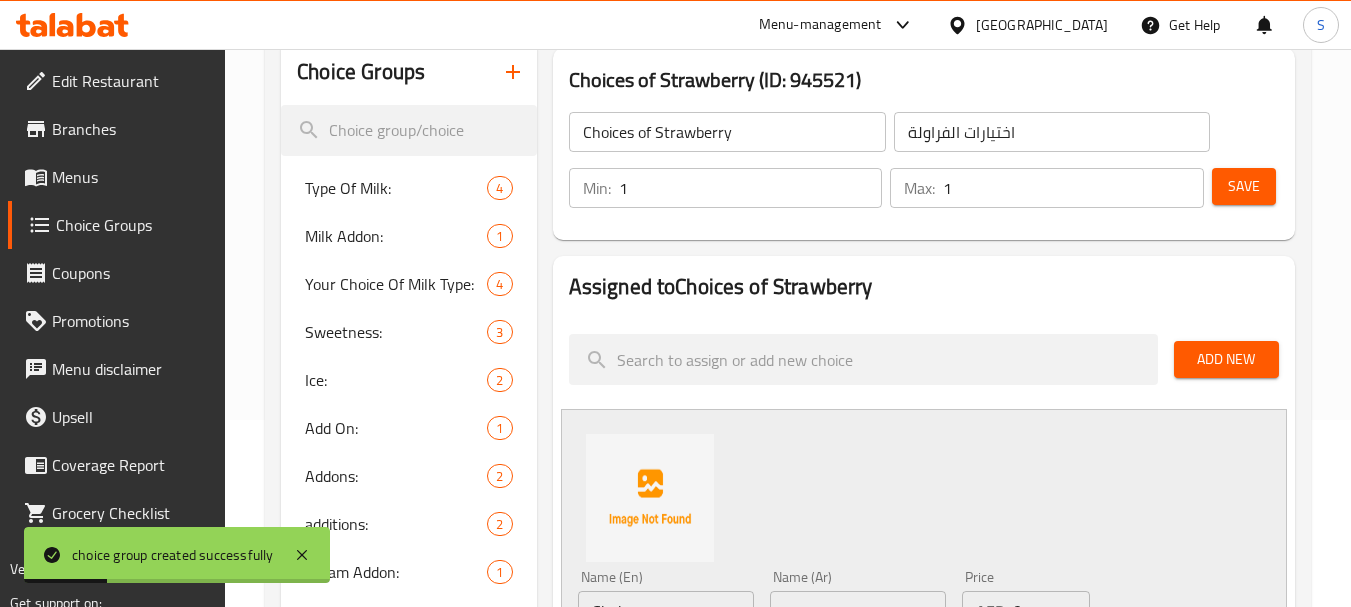 scroll, scrollTop: 300, scrollLeft: 0, axis: vertical 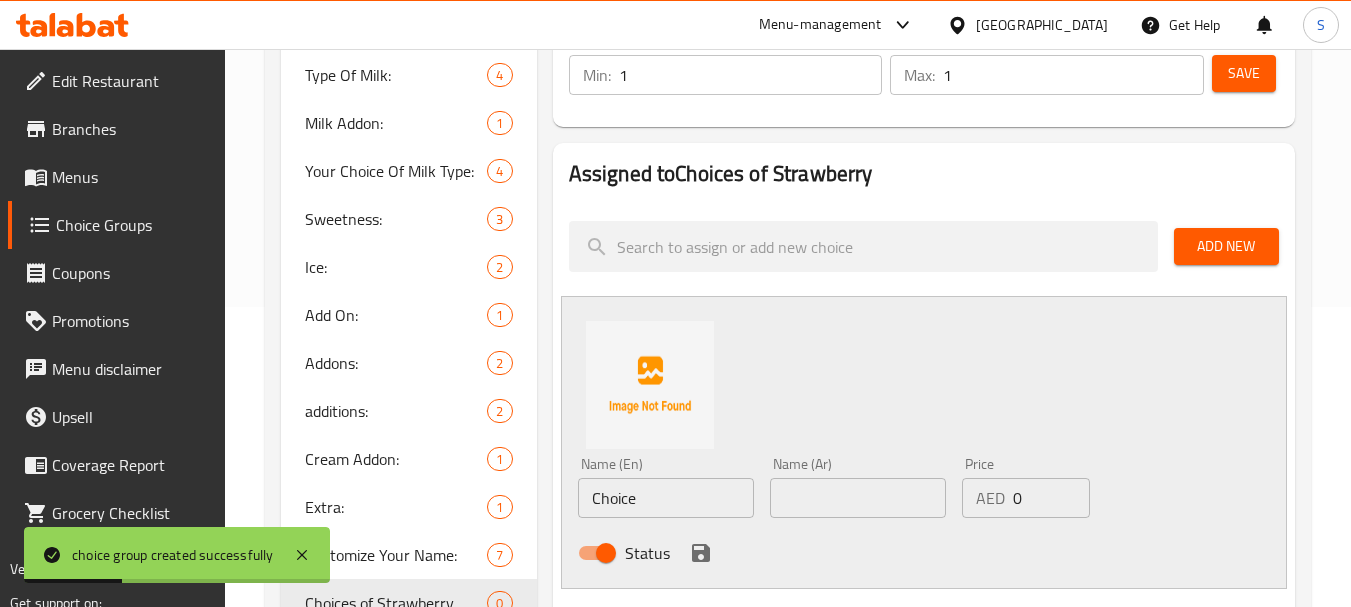 click on "Name (En) Choice Name (En)" at bounding box center (666, 487) 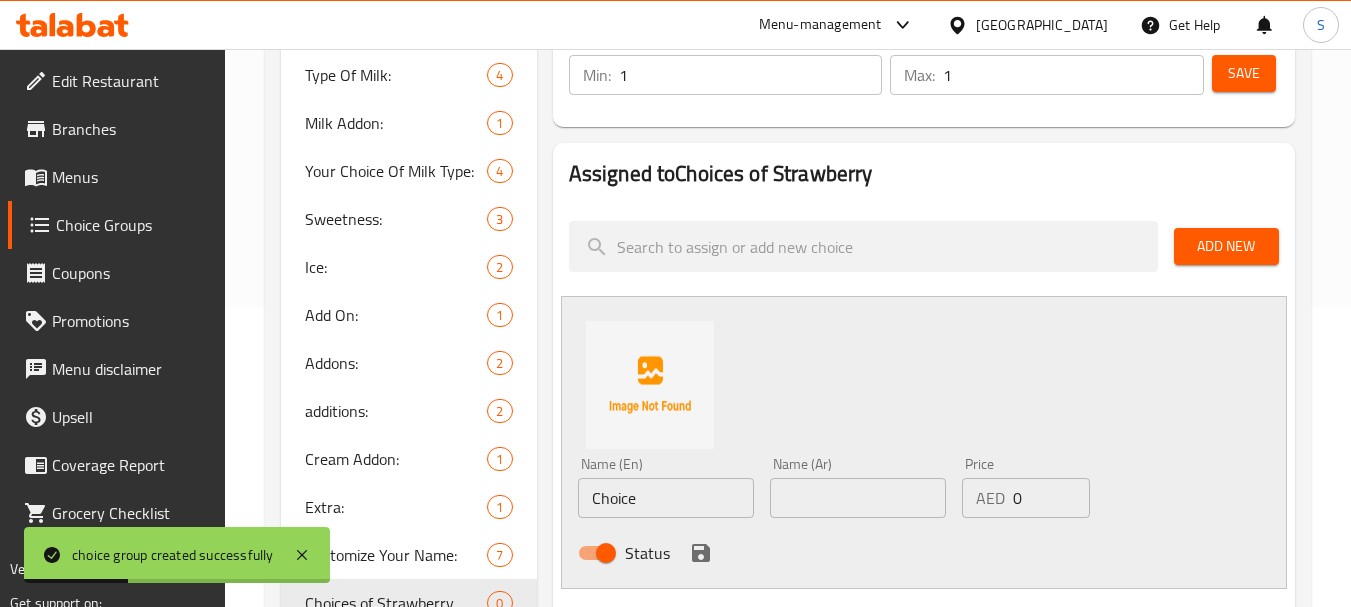 click on "Choice" at bounding box center [666, 498] 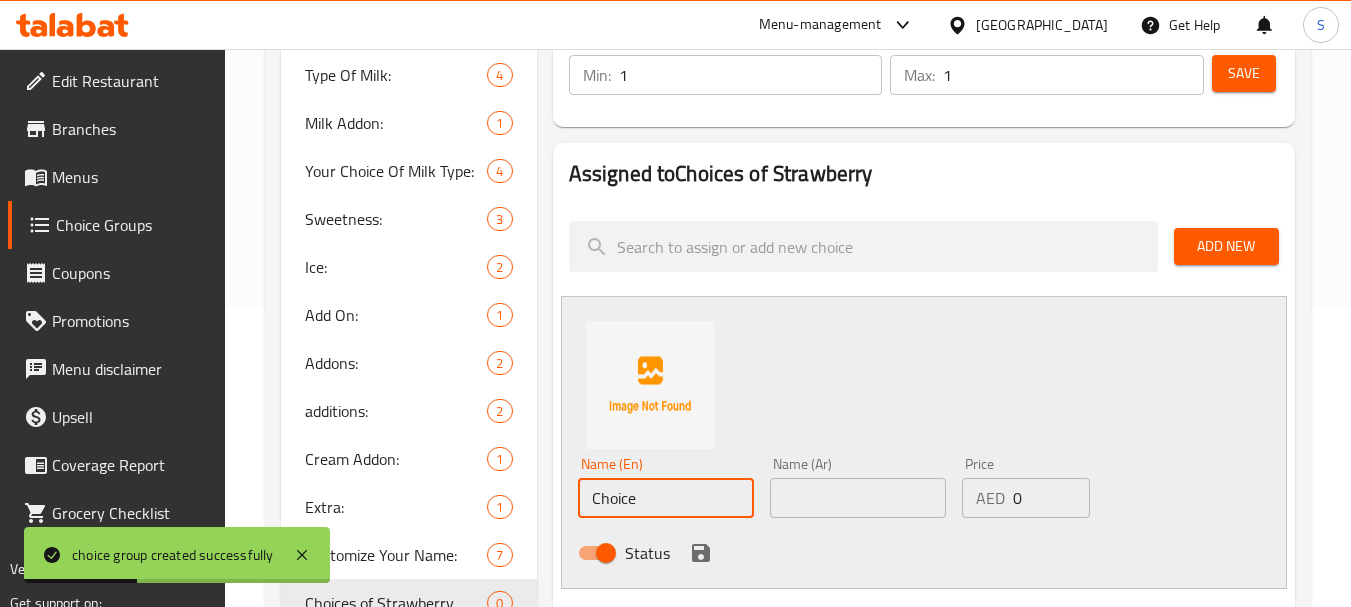 click on "Choice" at bounding box center (666, 498) 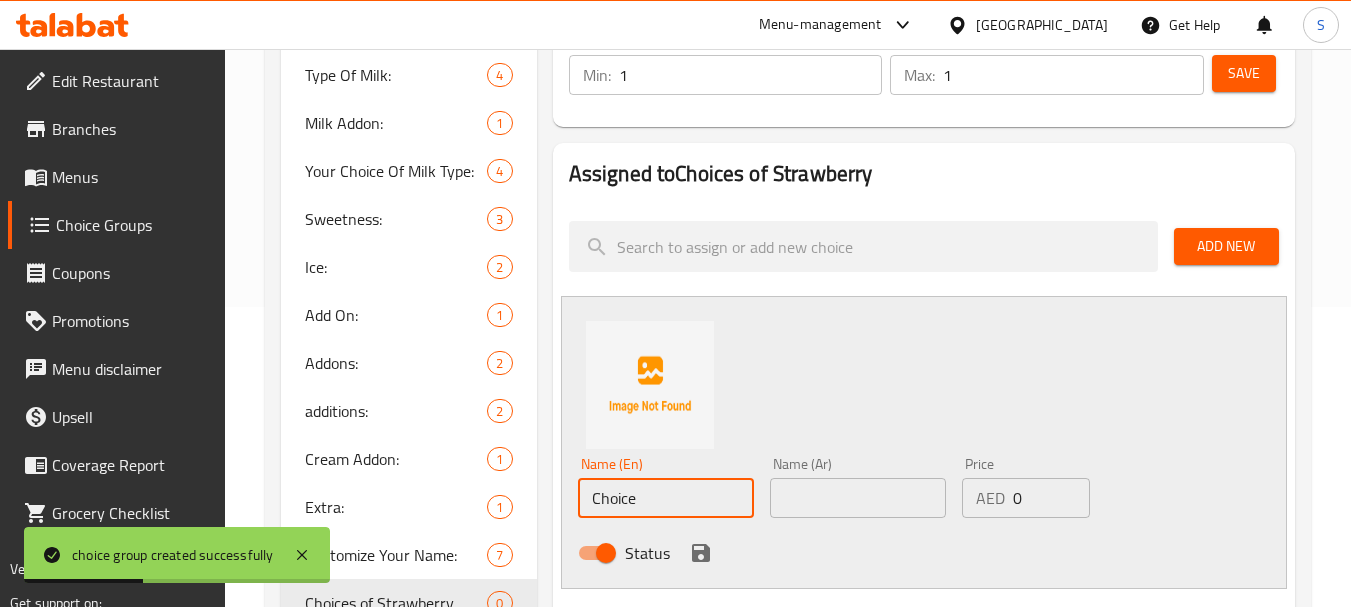 paste on "purée" 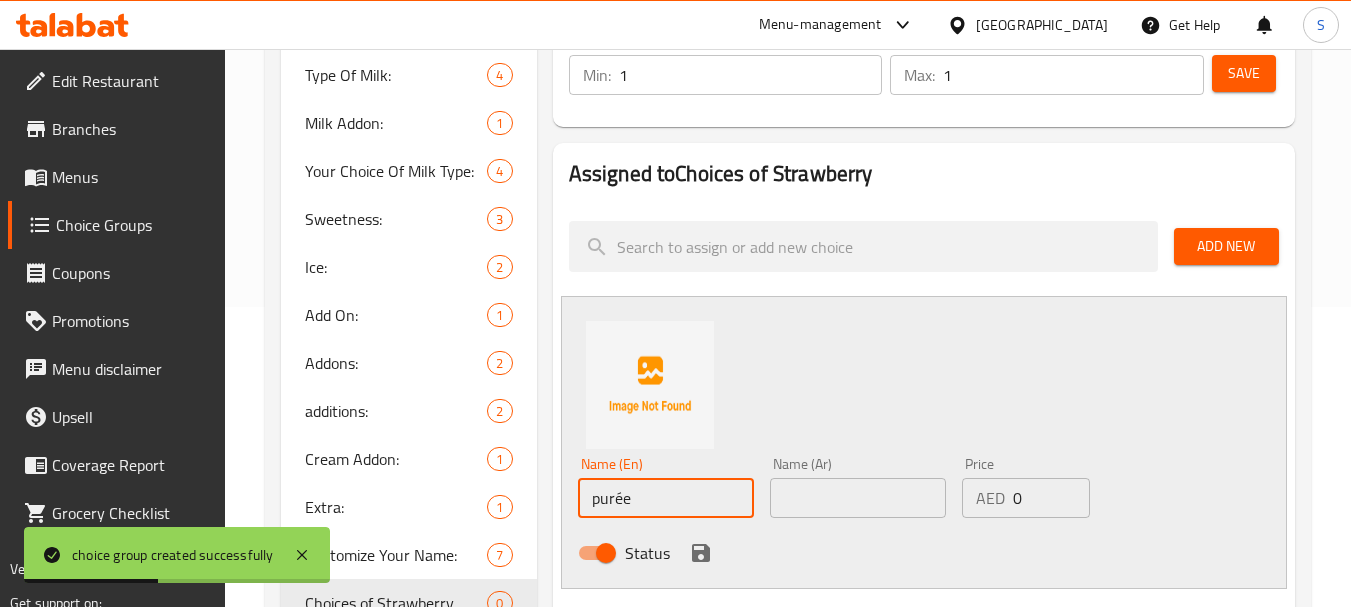 scroll, scrollTop: 400, scrollLeft: 0, axis: vertical 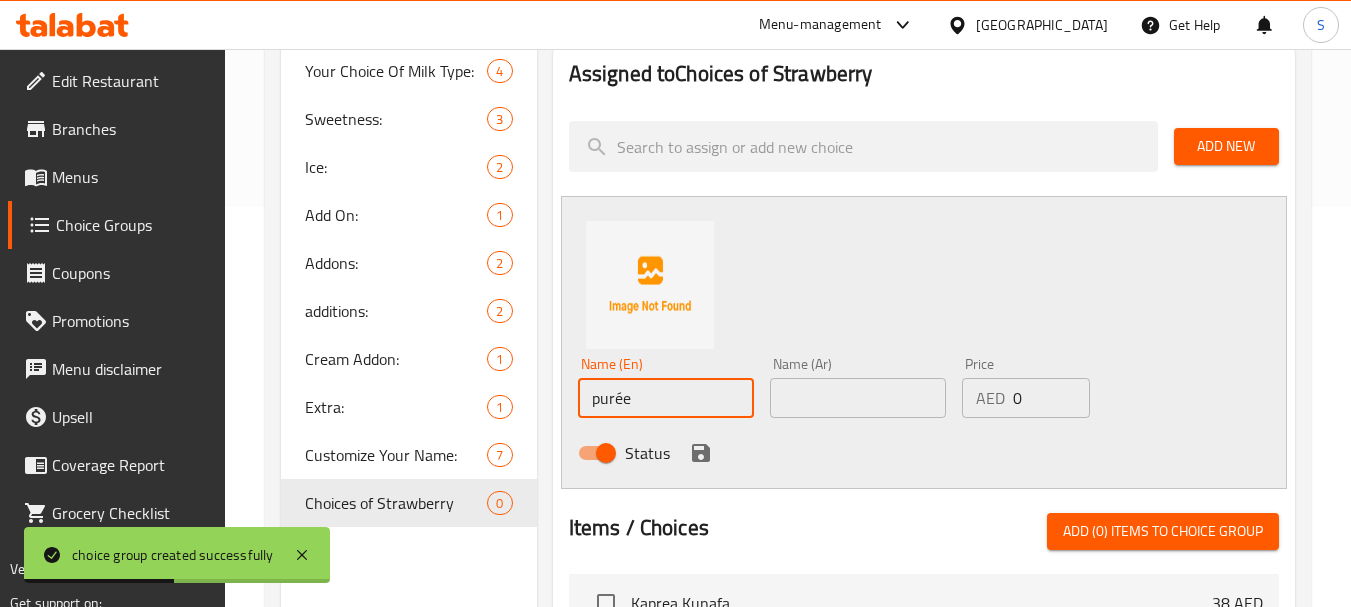 type on "purée" 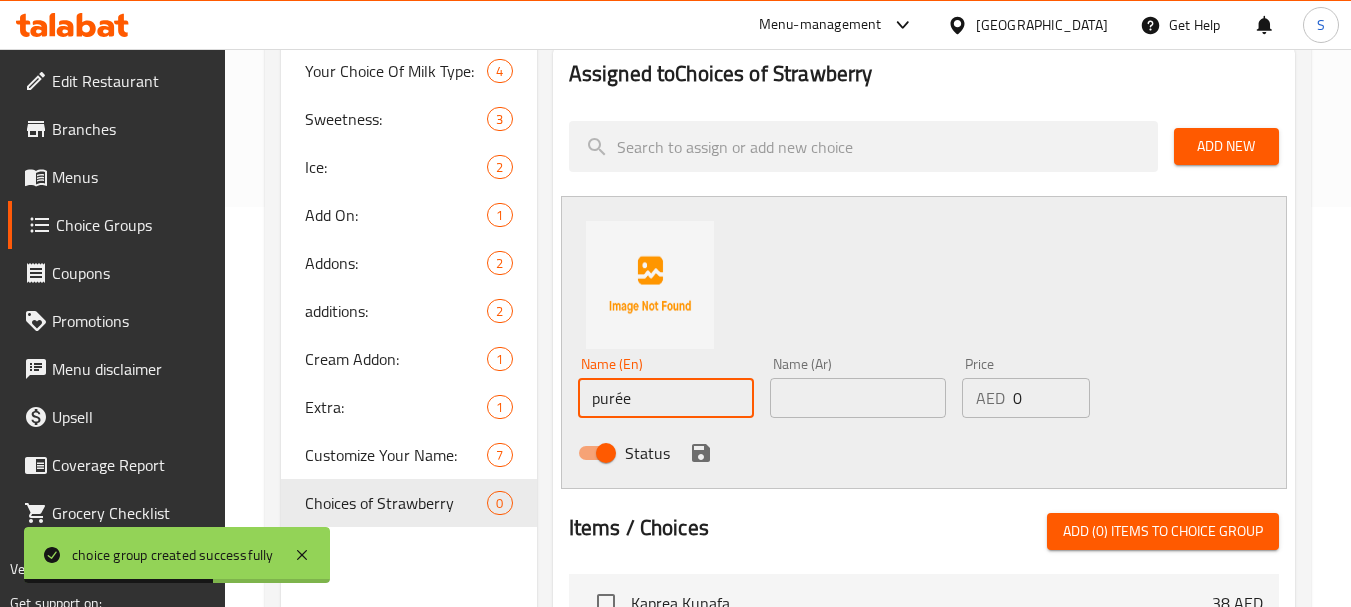 click at bounding box center [858, 398] 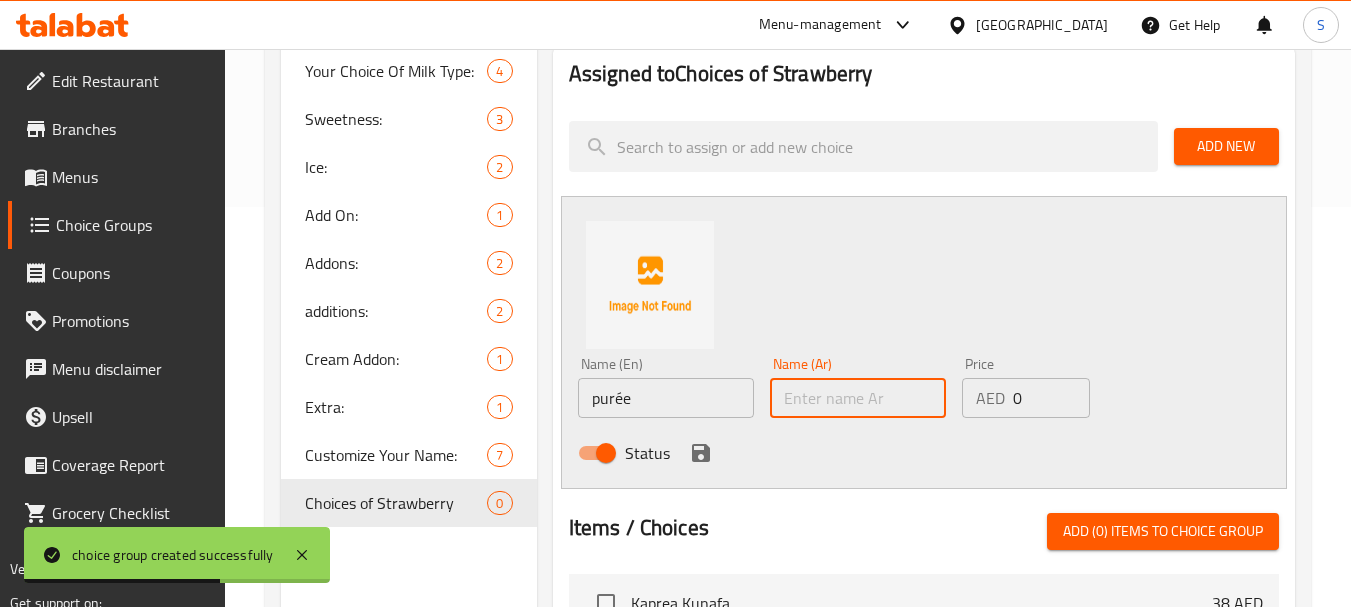 paste on "بيوريه" 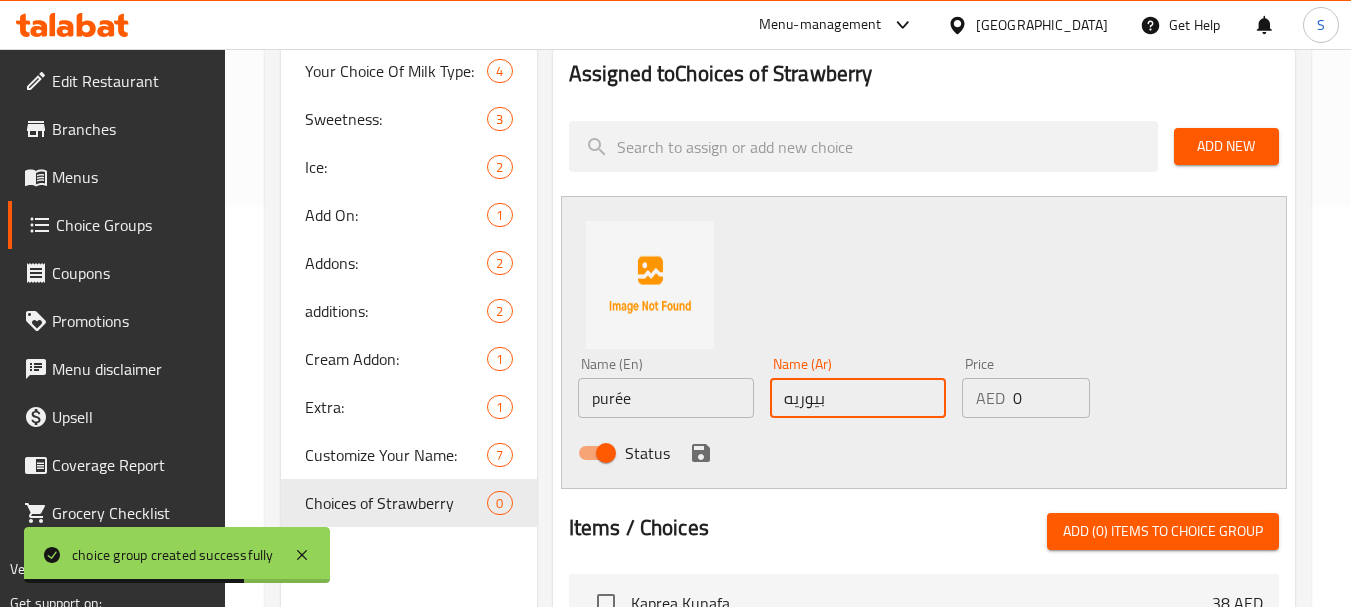type on "بيوريه" 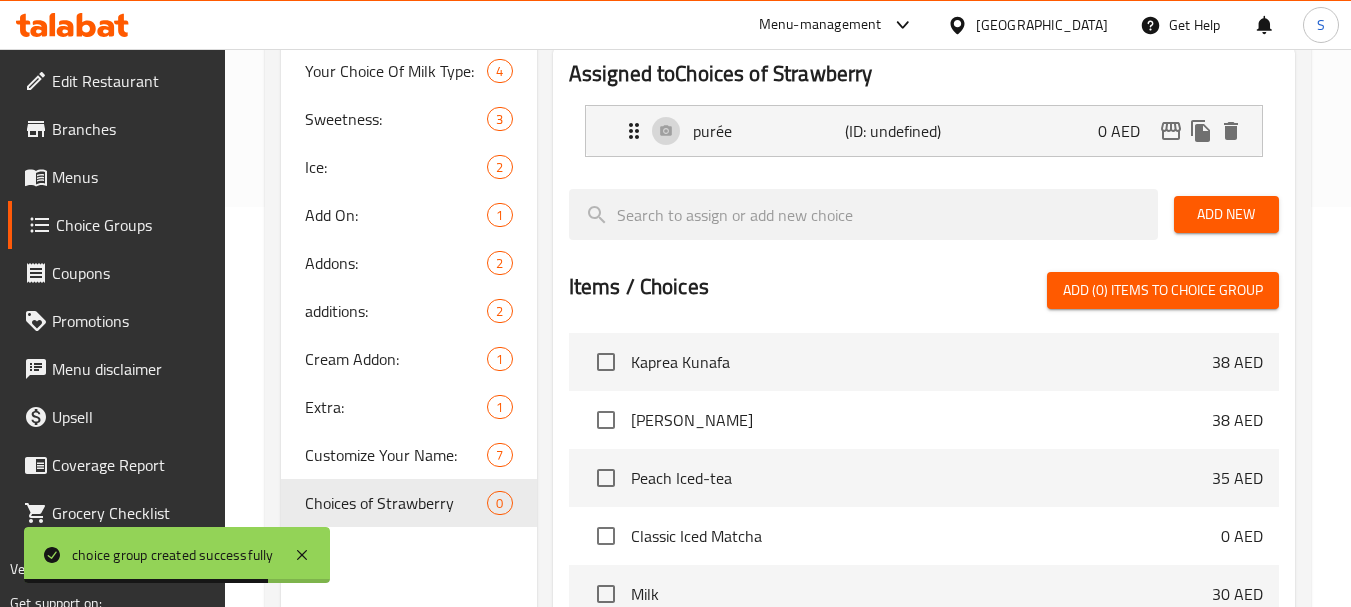 click on "Add New" at bounding box center [1226, 214] 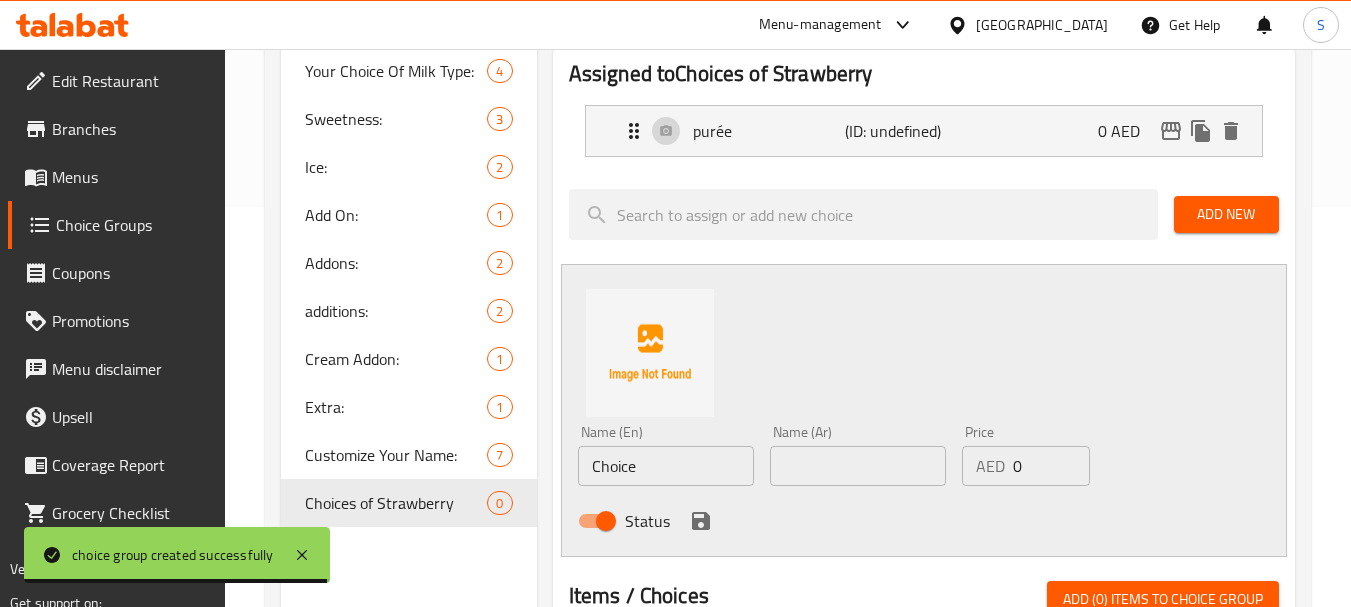 click on "Choice" at bounding box center [666, 466] 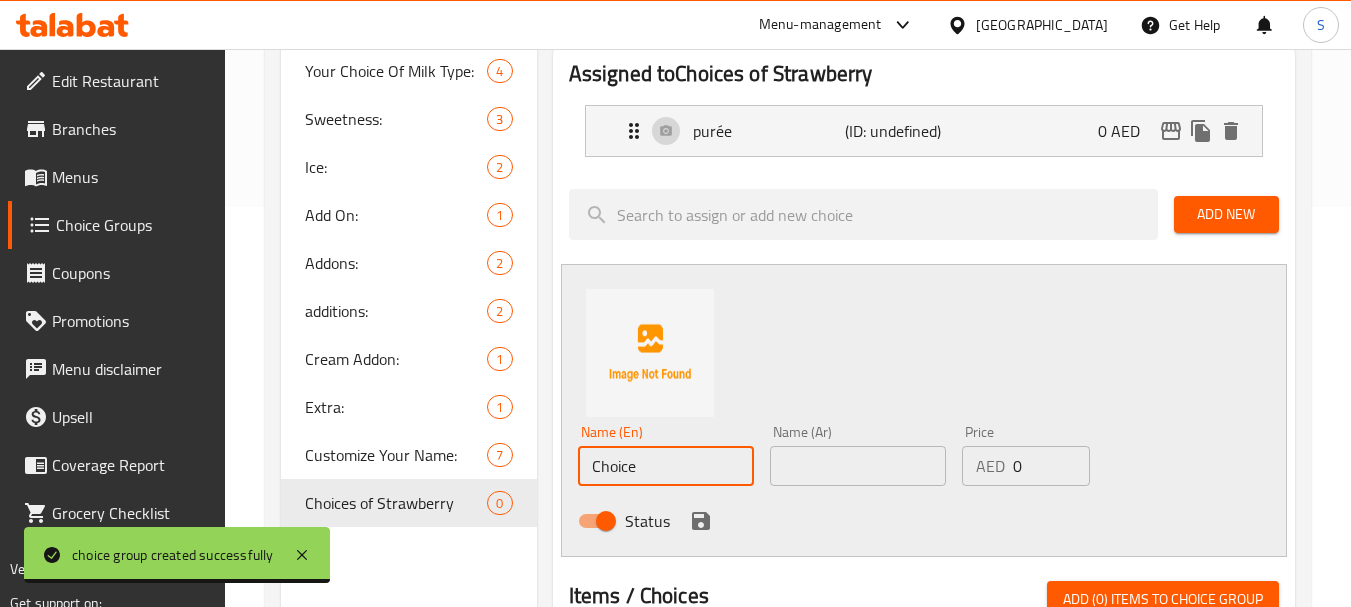 click on "Choice" at bounding box center (666, 466) 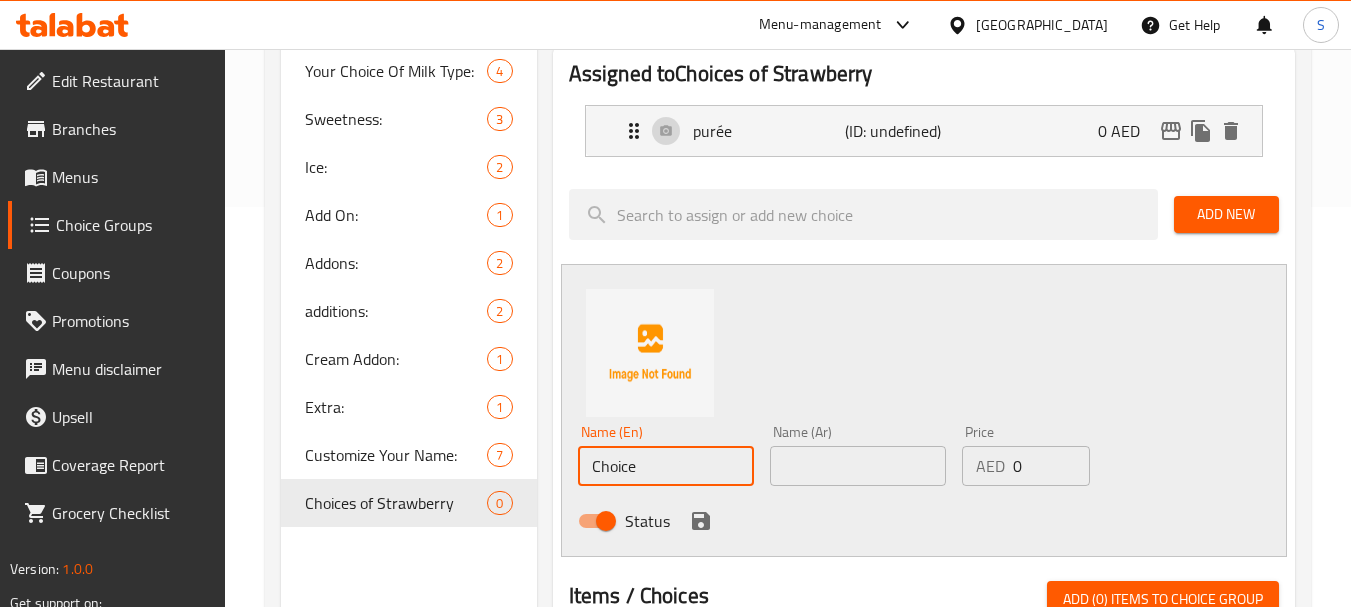 click on "Choice" at bounding box center (666, 466) 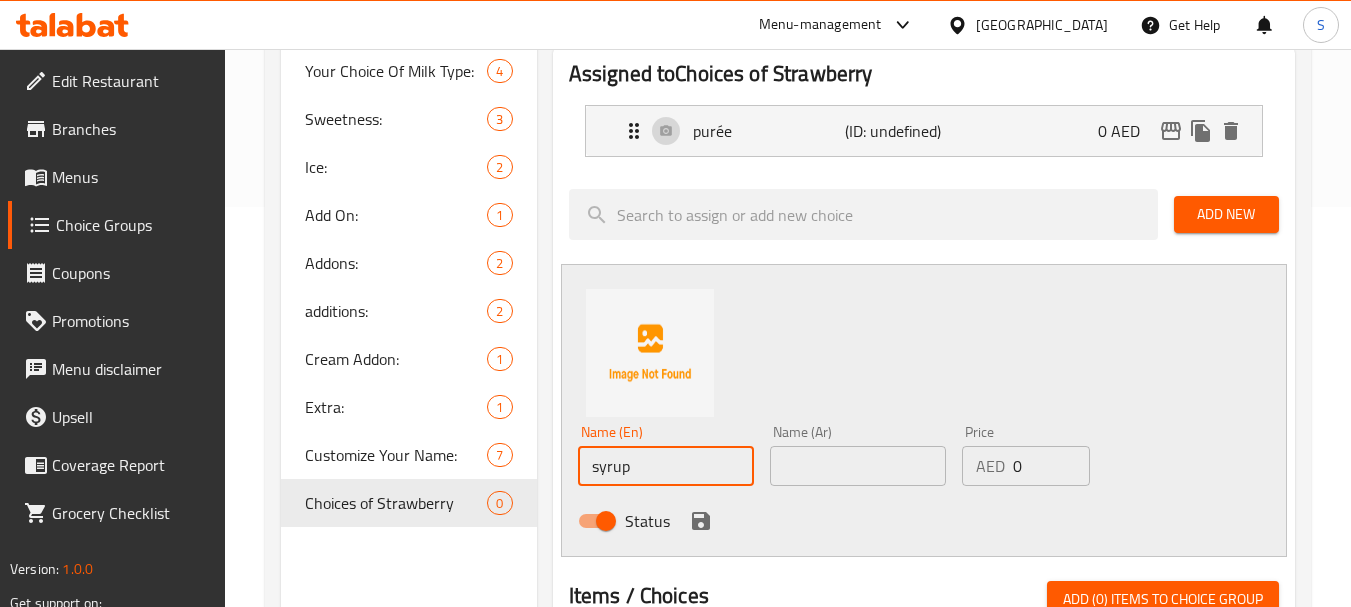 type on "syrup" 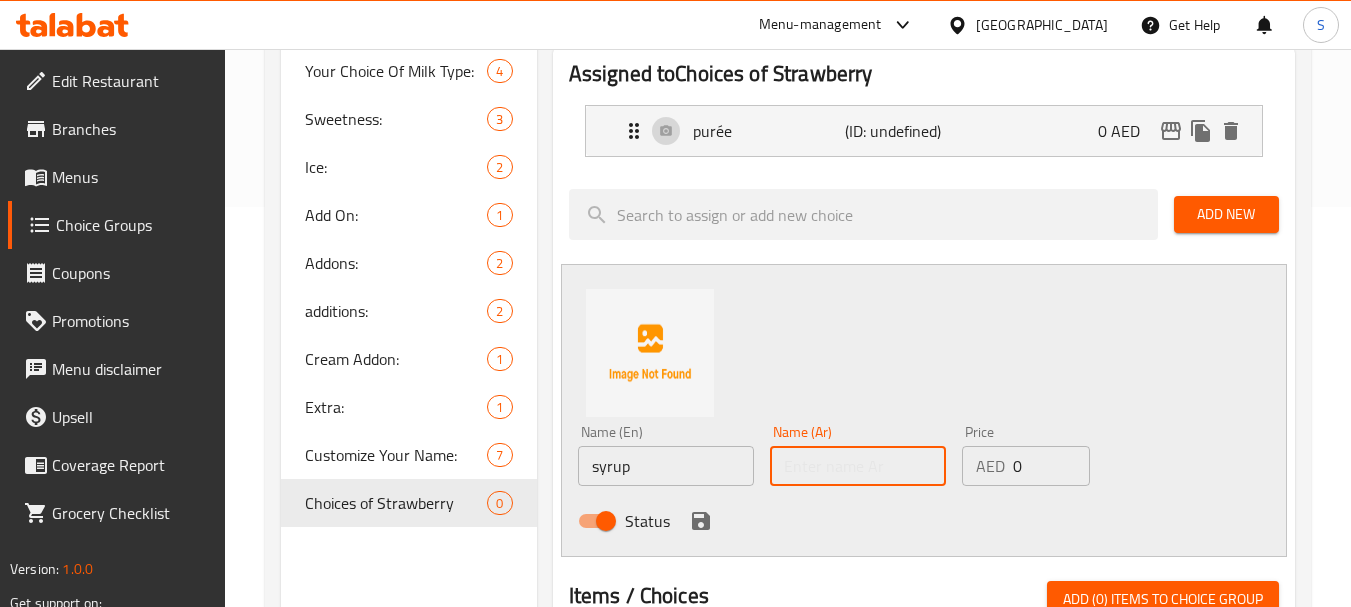 paste on "سيرب" 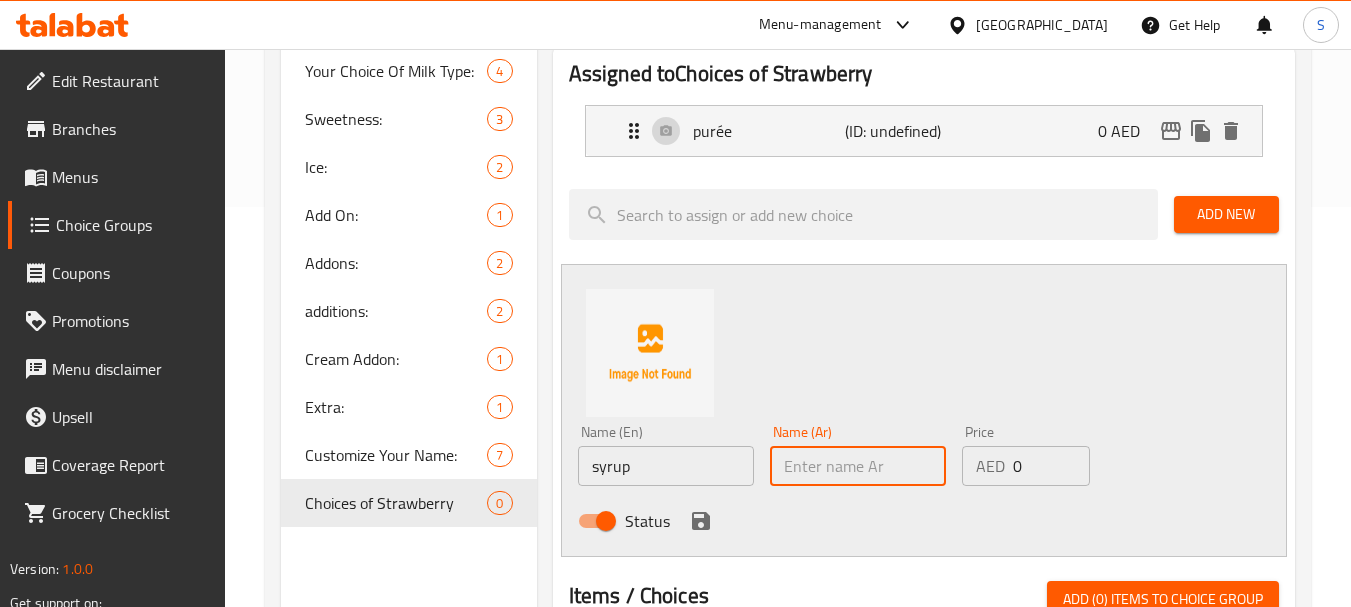 type on "سيرب" 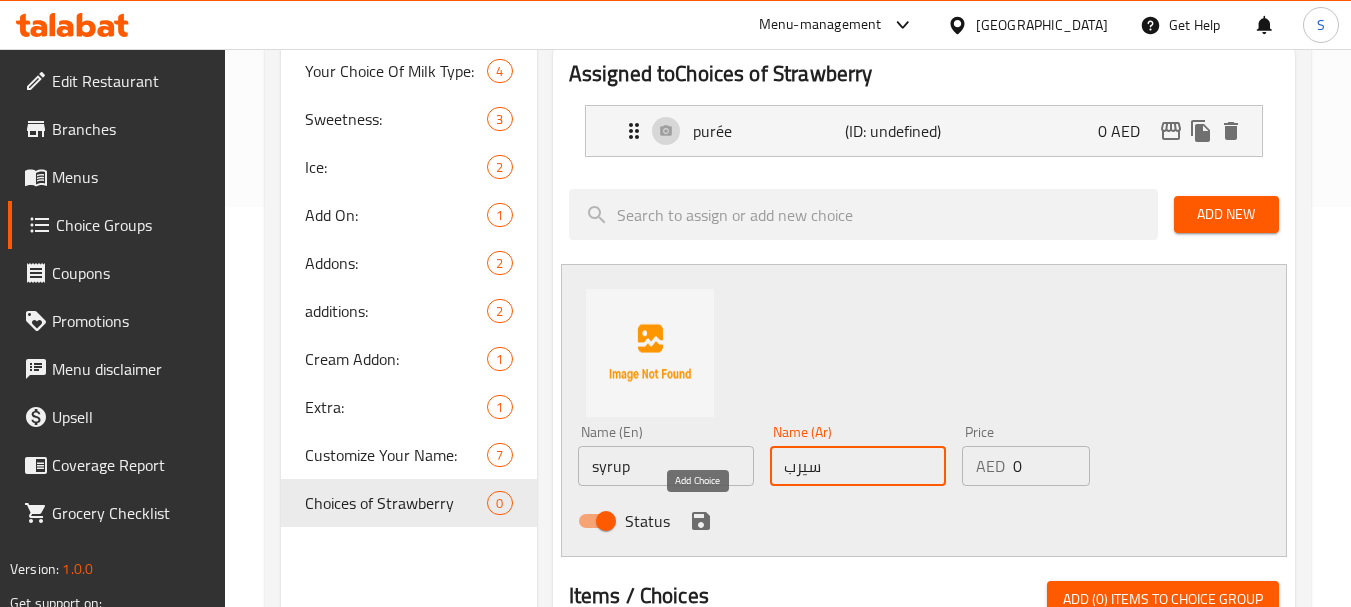 click 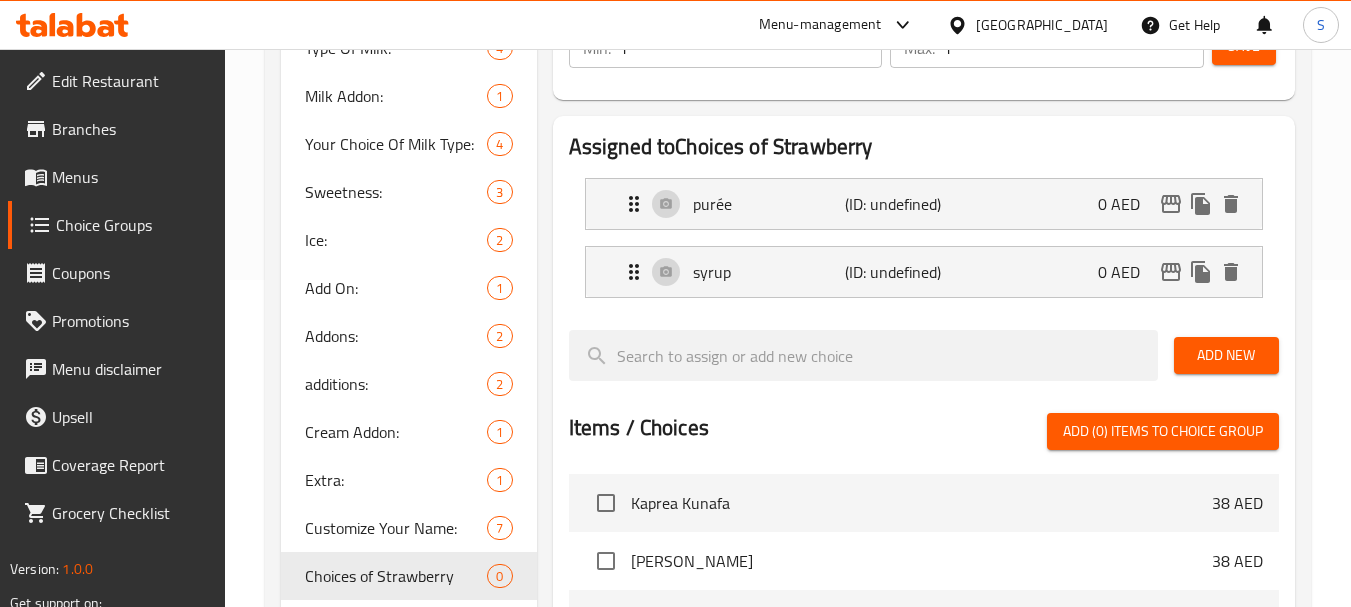 scroll, scrollTop: 100, scrollLeft: 0, axis: vertical 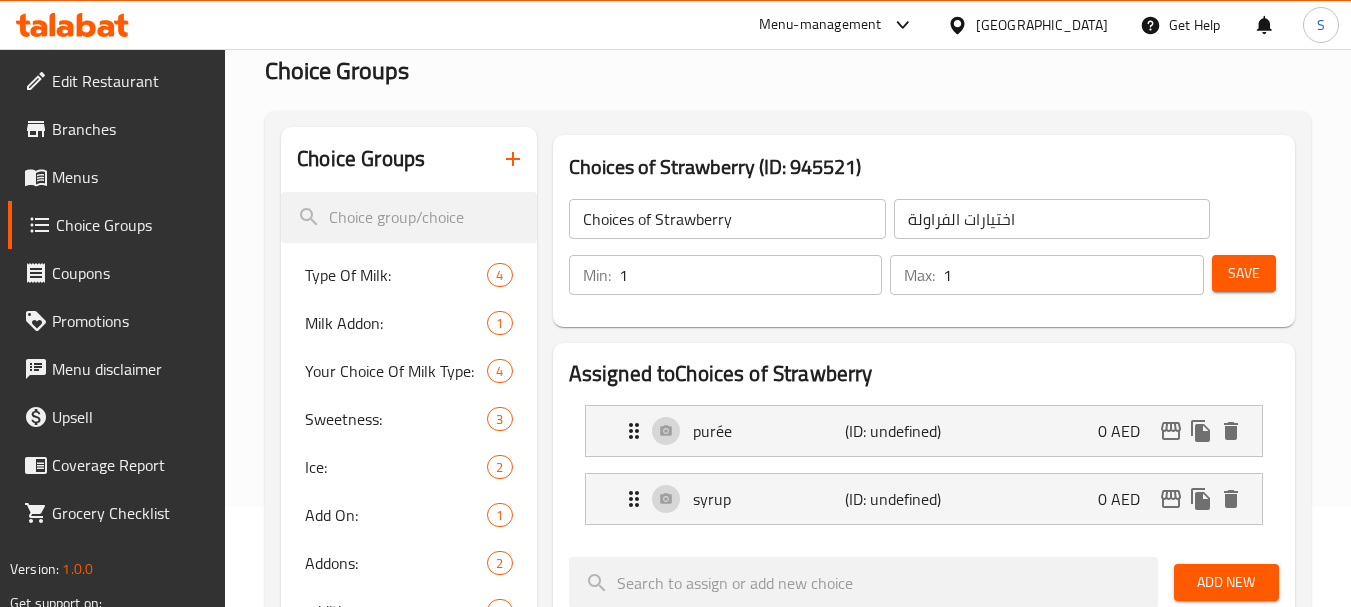 click on "Save" at bounding box center (1244, 273) 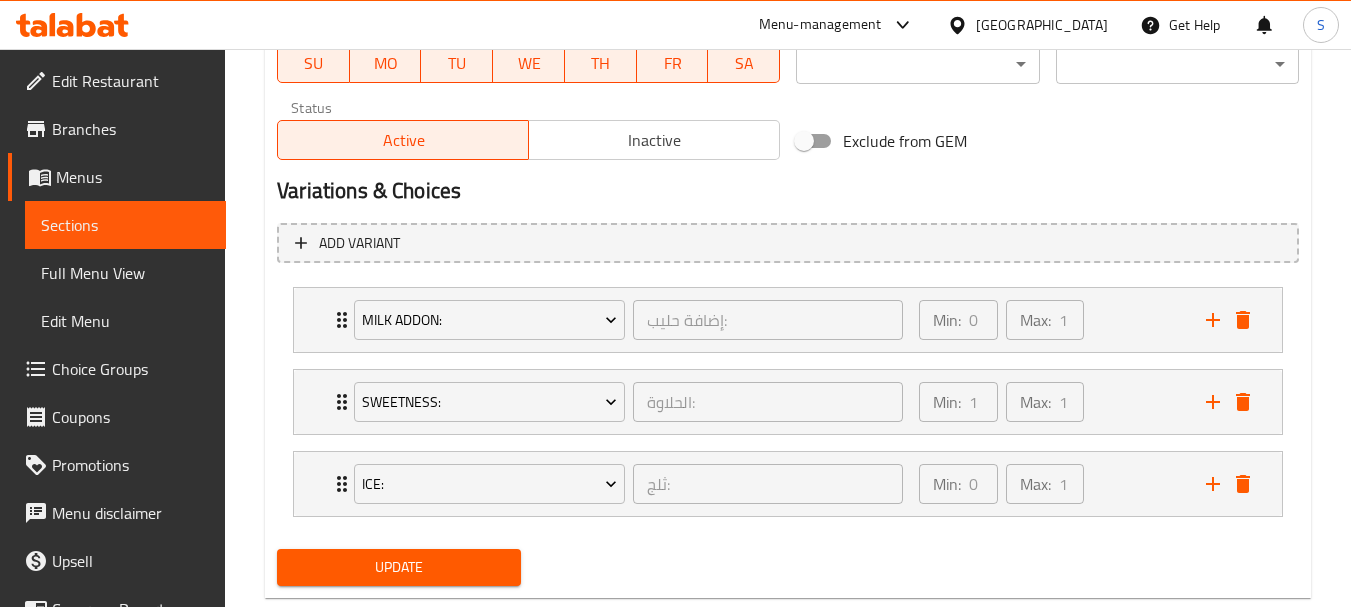 scroll, scrollTop: 1003, scrollLeft: 0, axis: vertical 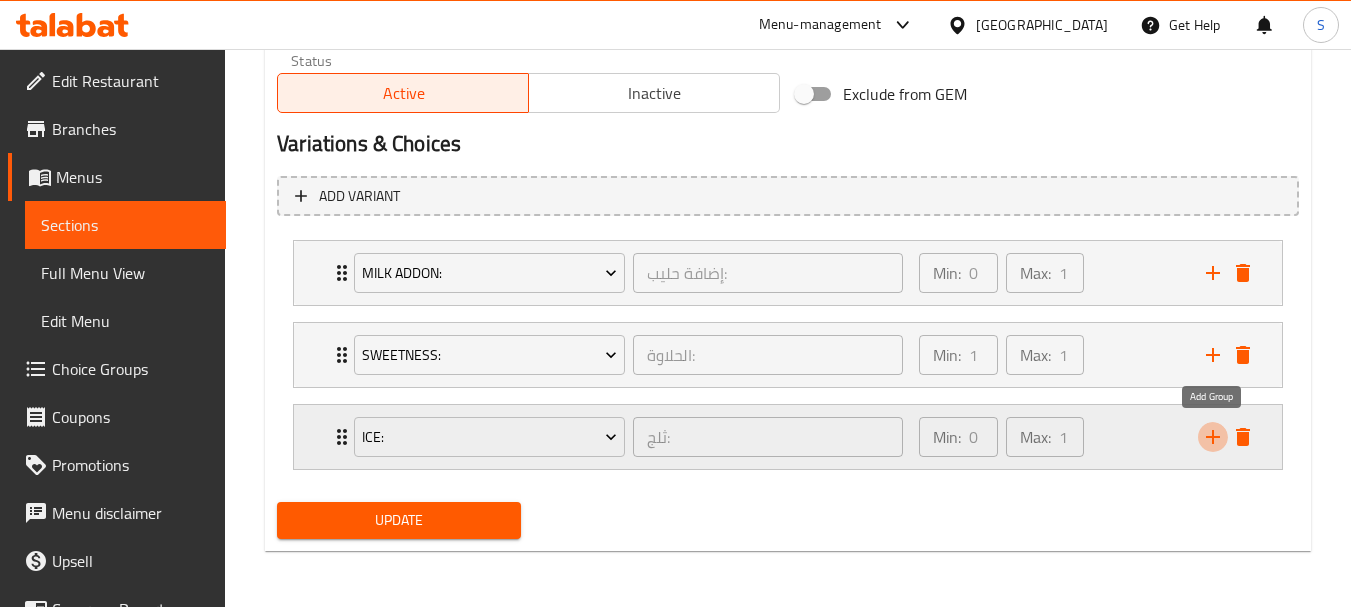 click 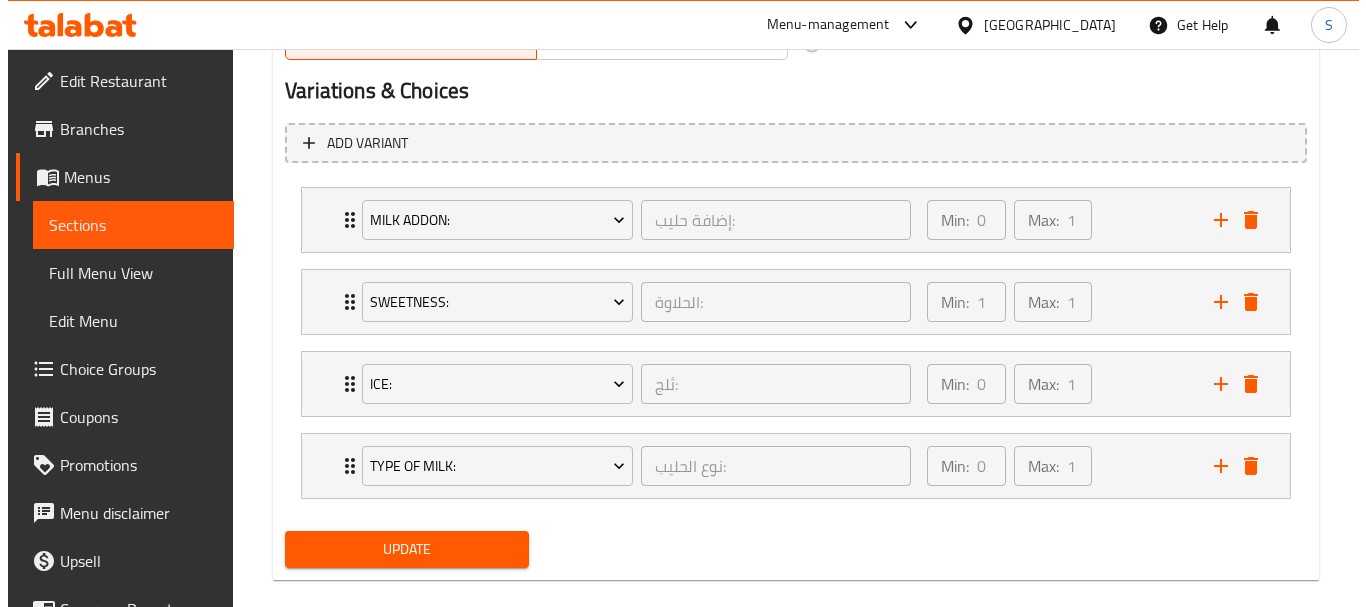 scroll, scrollTop: 1085, scrollLeft: 0, axis: vertical 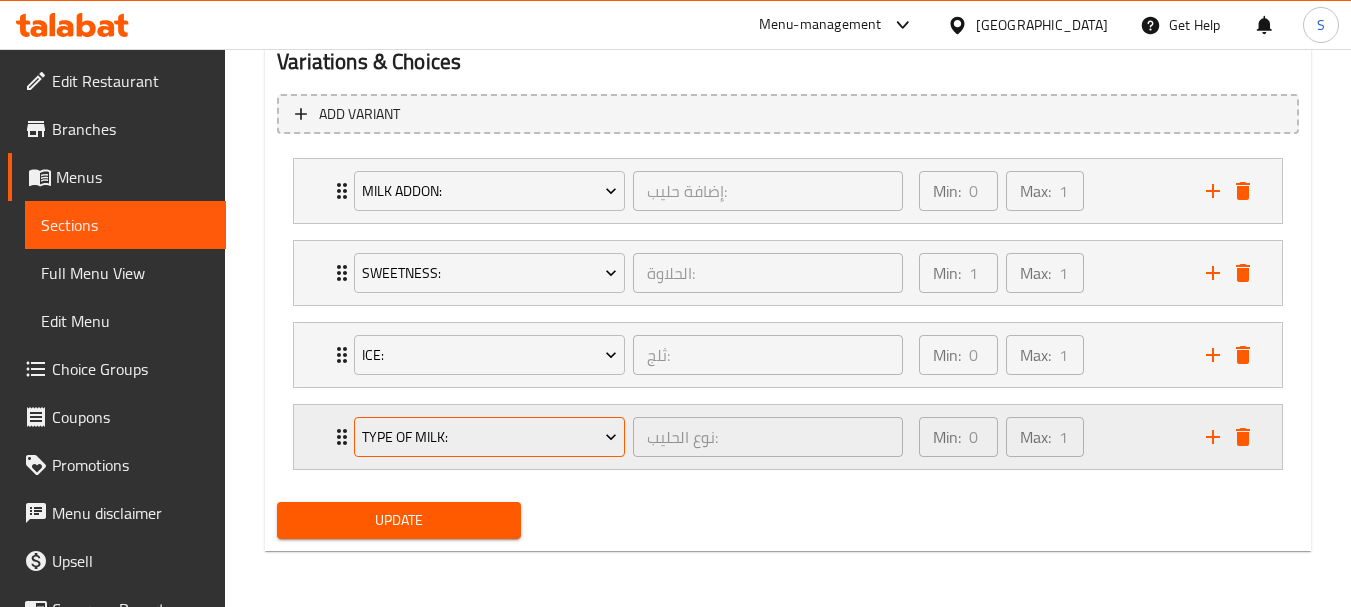click on "Type Of Milk:" at bounding box center [490, 437] 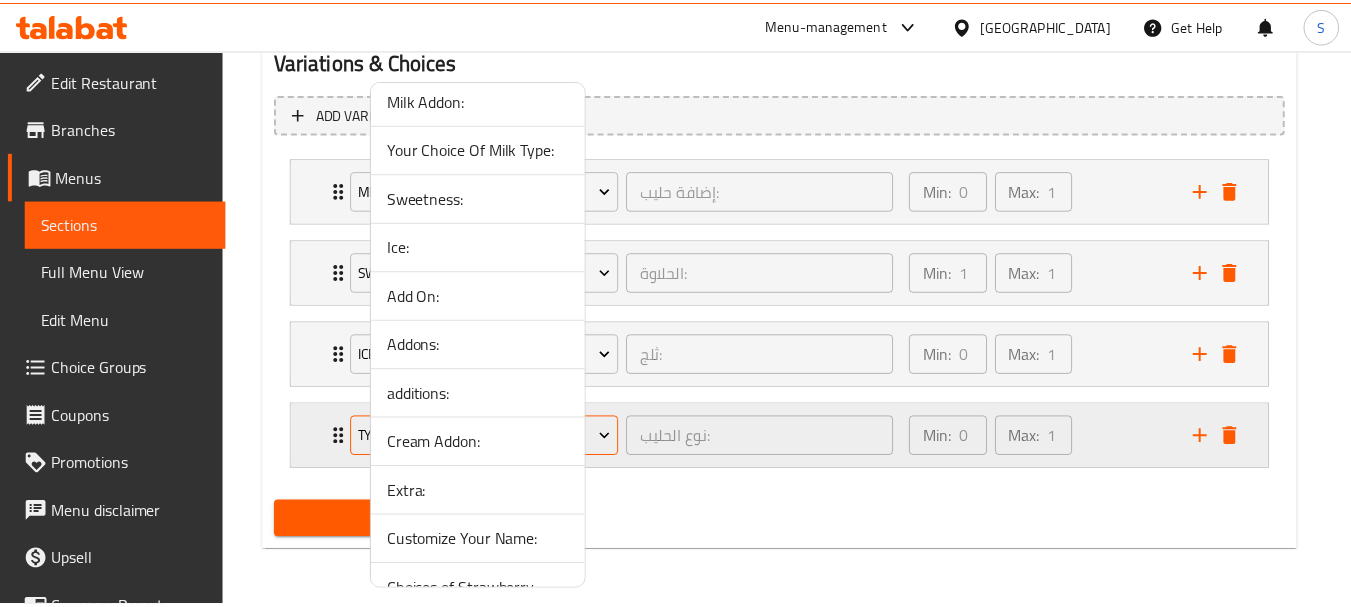 scroll, scrollTop: 94, scrollLeft: 0, axis: vertical 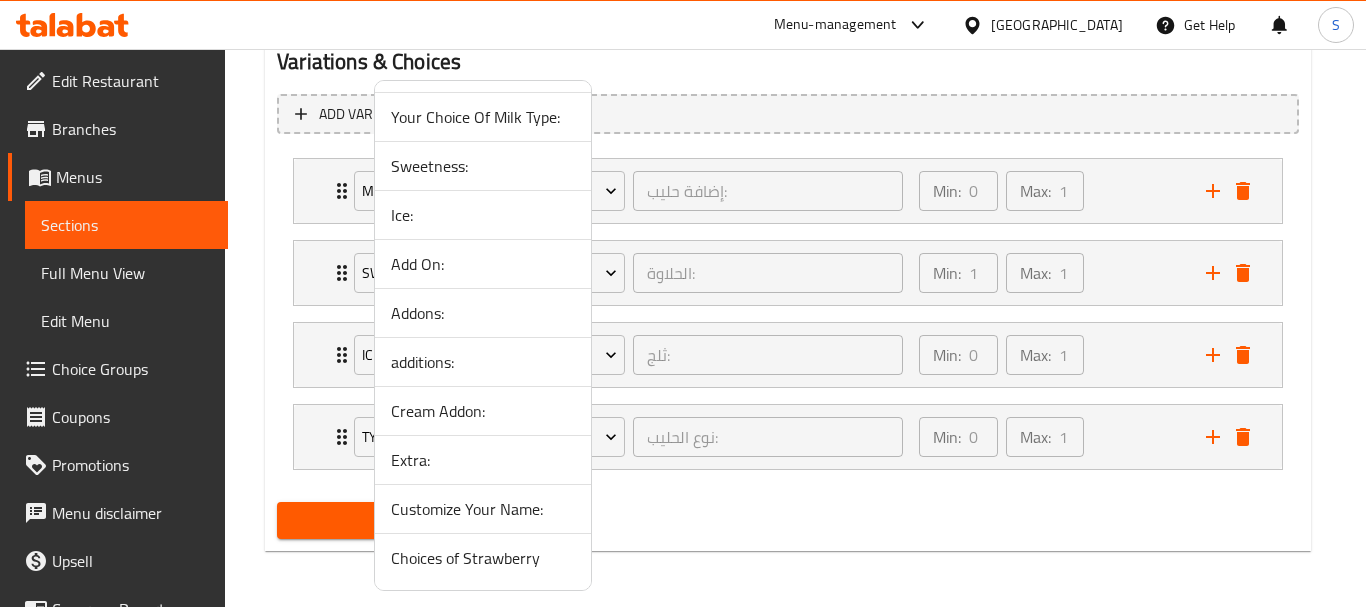 click on "Choices of Strawberry" at bounding box center [483, 558] 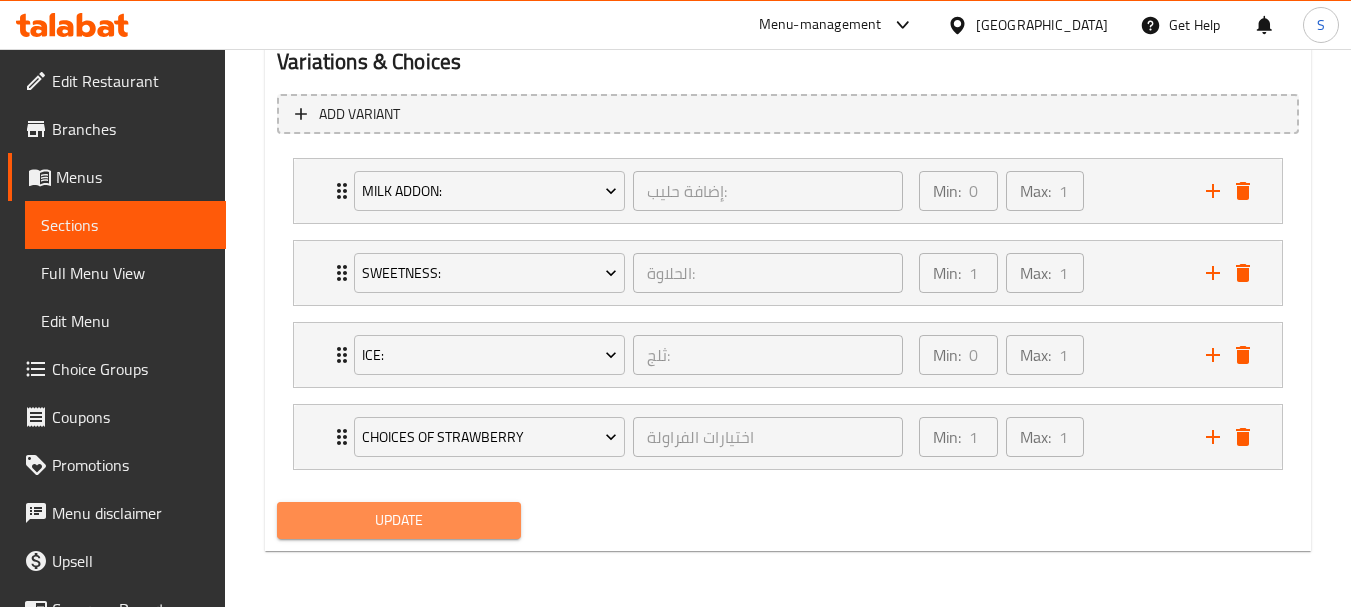 click on "Update" at bounding box center [398, 520] 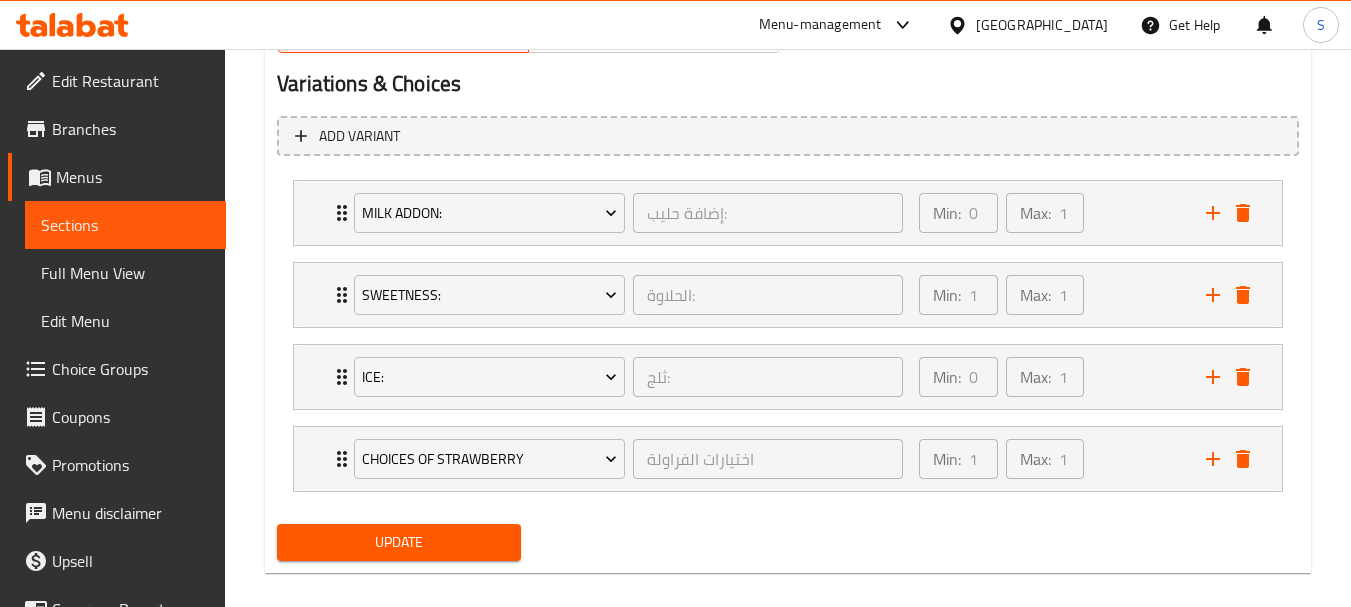 scroll, scrollTop: 286, scrollLeft: 0, axis: vertical 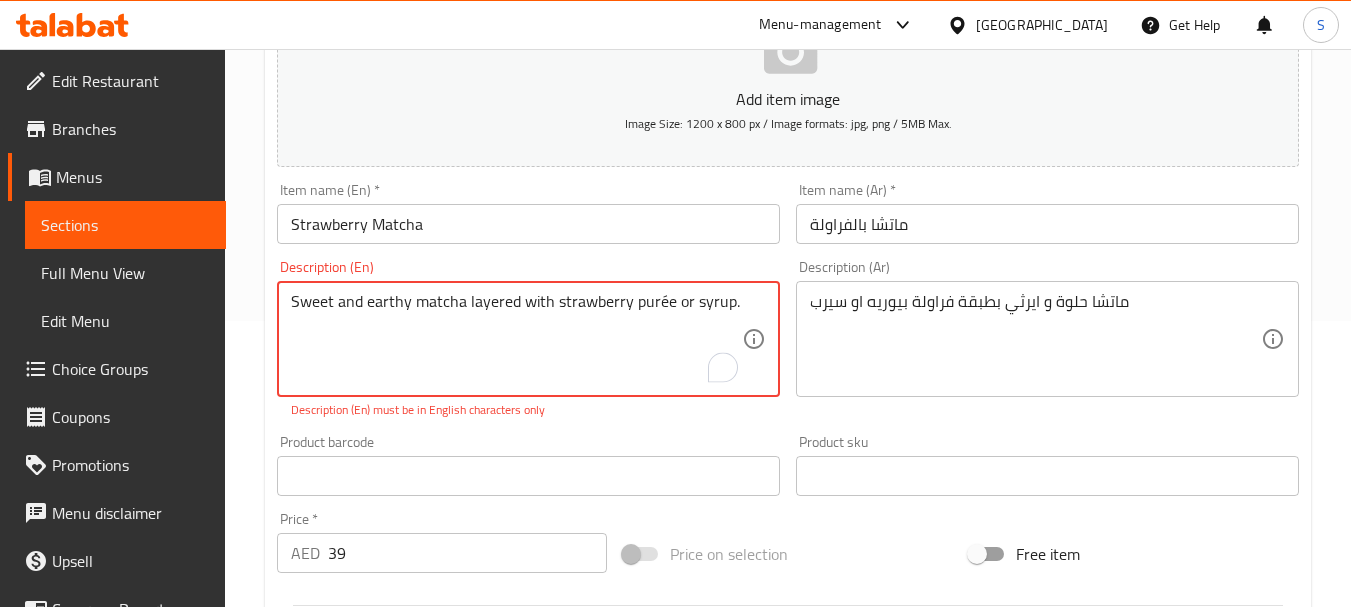 click on "Sweet and earthy matcha layered with strawberry purée or syrup." at bounding box center [516, 339] 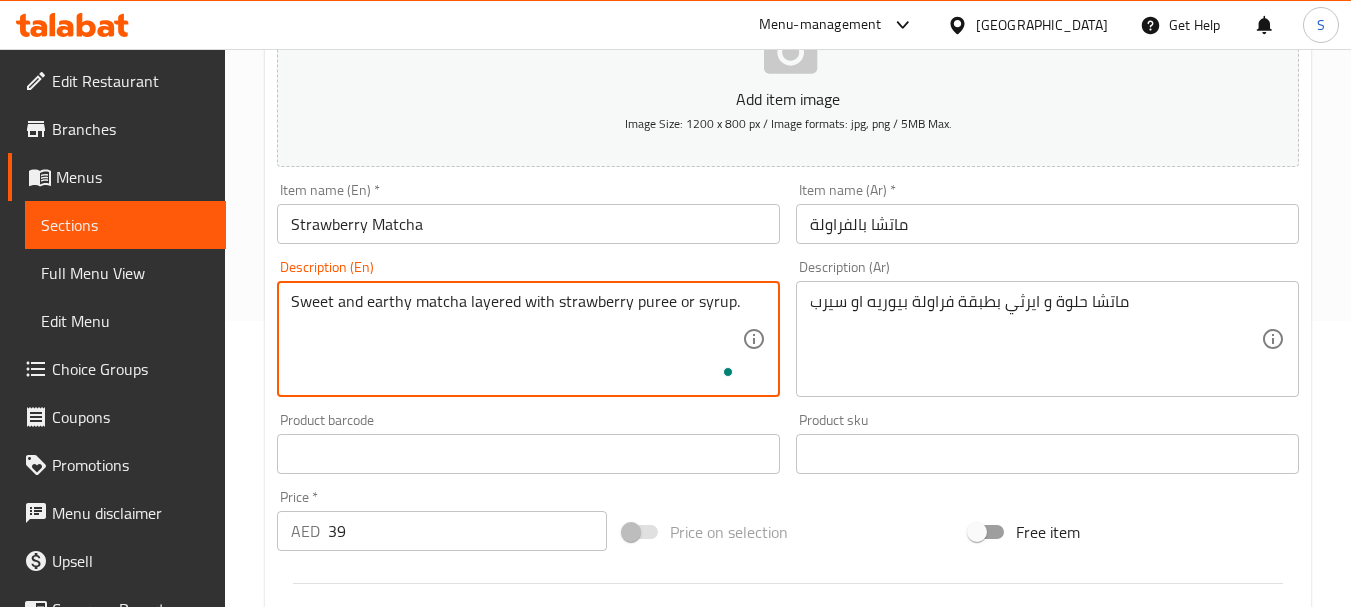 type on "Sweet and earthy matcha layered with strawberry puree or syrup." 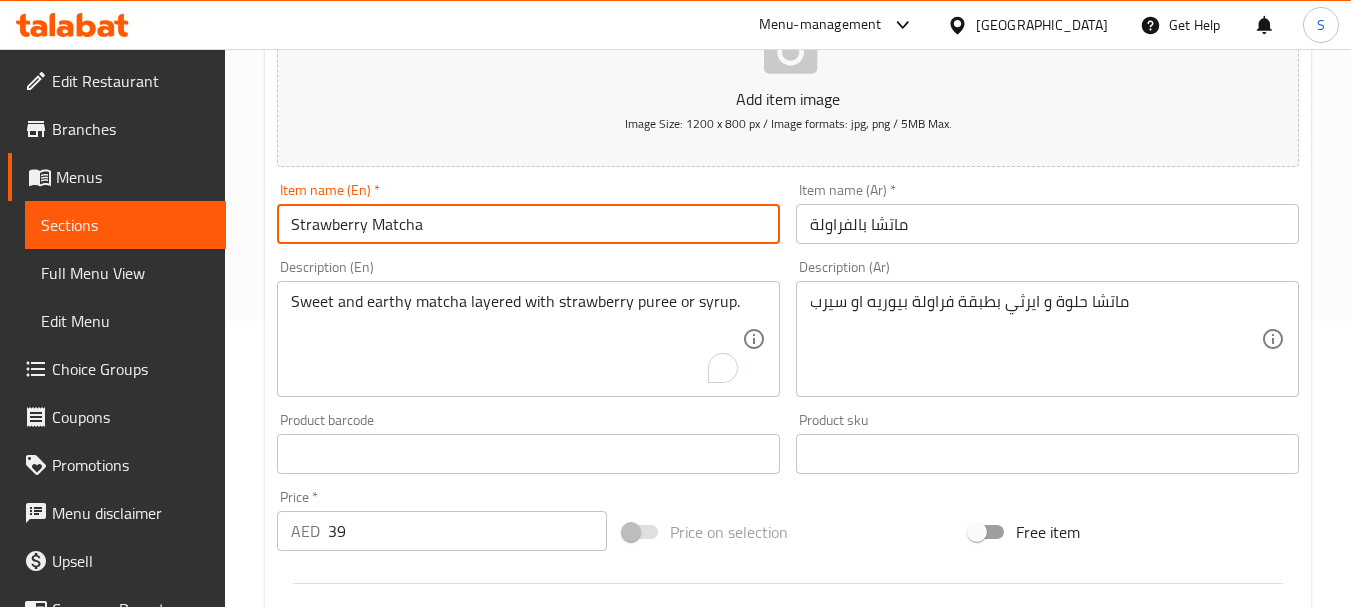 click on "Strawberry Matcha" at bounding box center (528, 224) 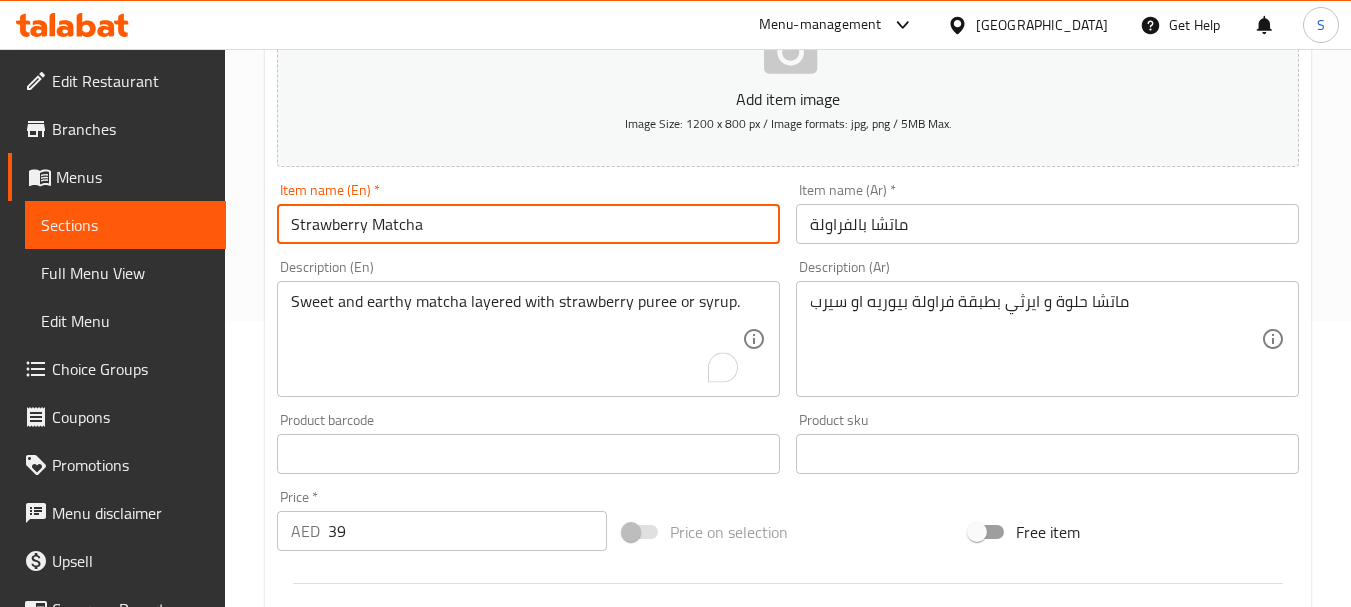 click on "Update" at bounding box center (398, 1319) 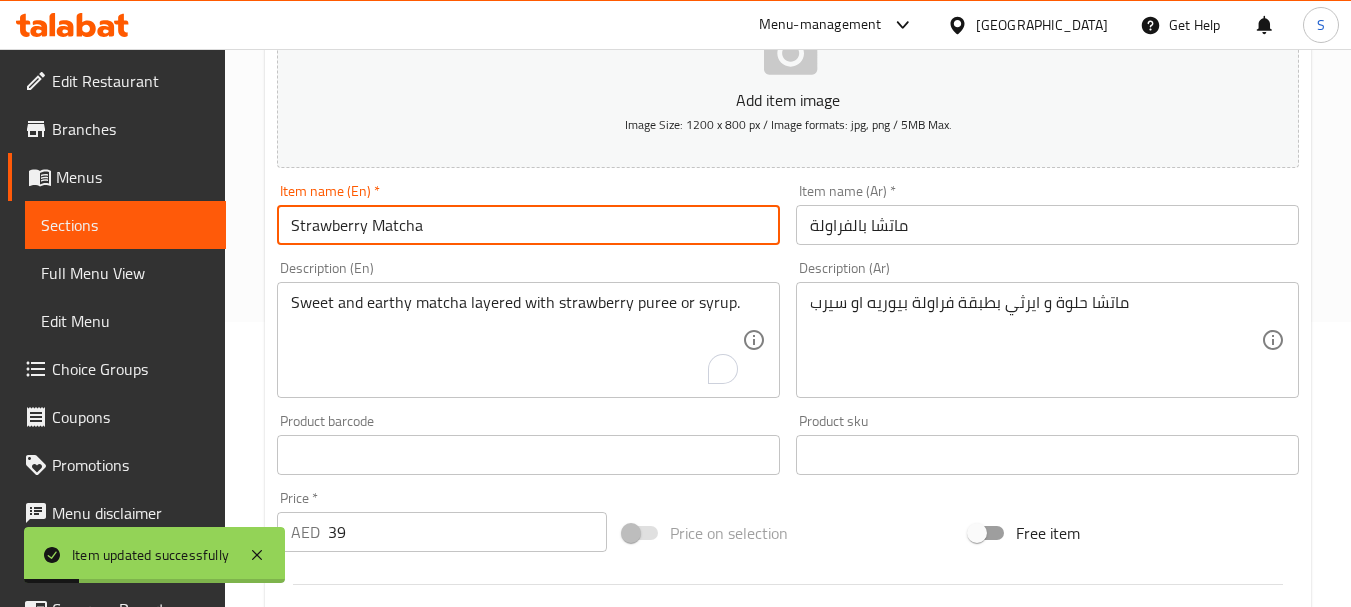 scroll, scrollTop: 0, scrollLeft: 0, axis: both 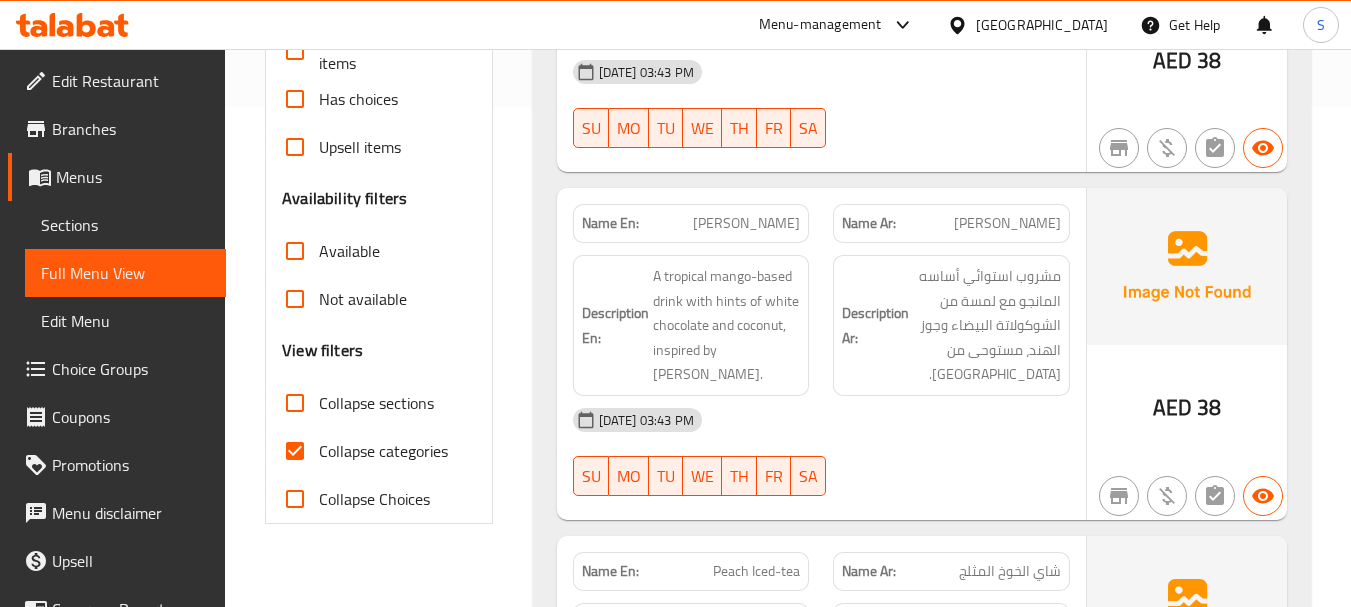 click on "Collapse categories" at bounding box center [383, 451] 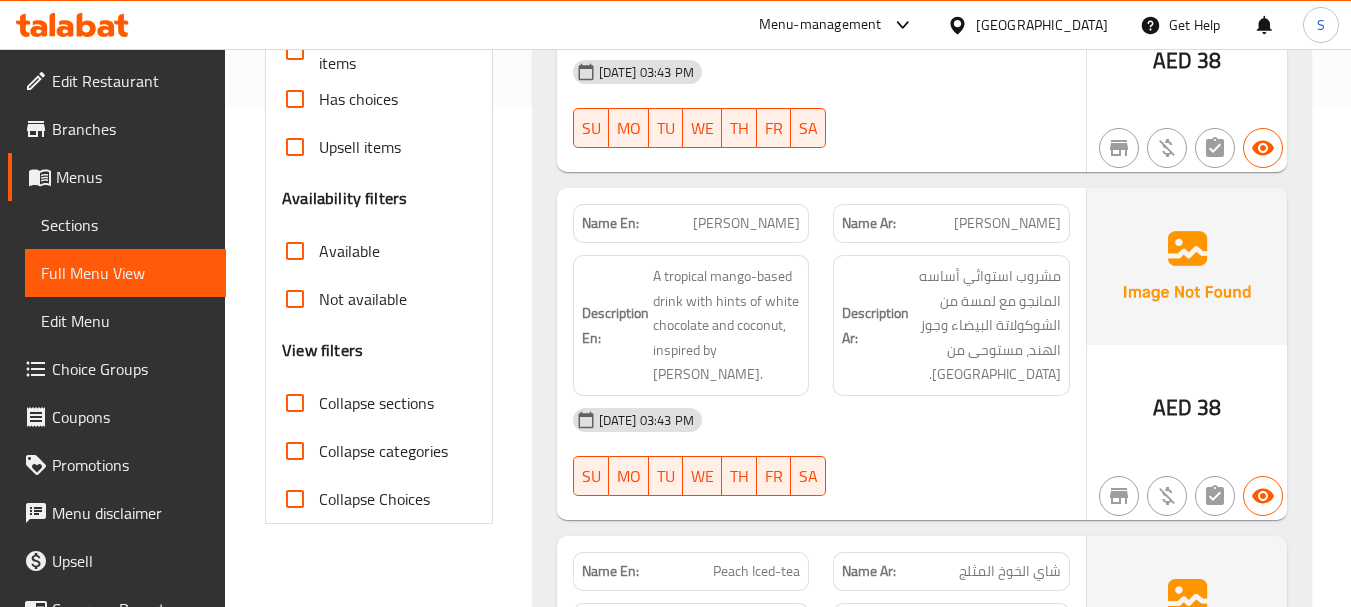 click on "Filter Branches Branches Popular filters Free items Branch specific items Has choices Upsell items Availability filters Available Not available View filters Collapse sections Collapse categories Collapse Choices" at bounding box center [386, 12154] 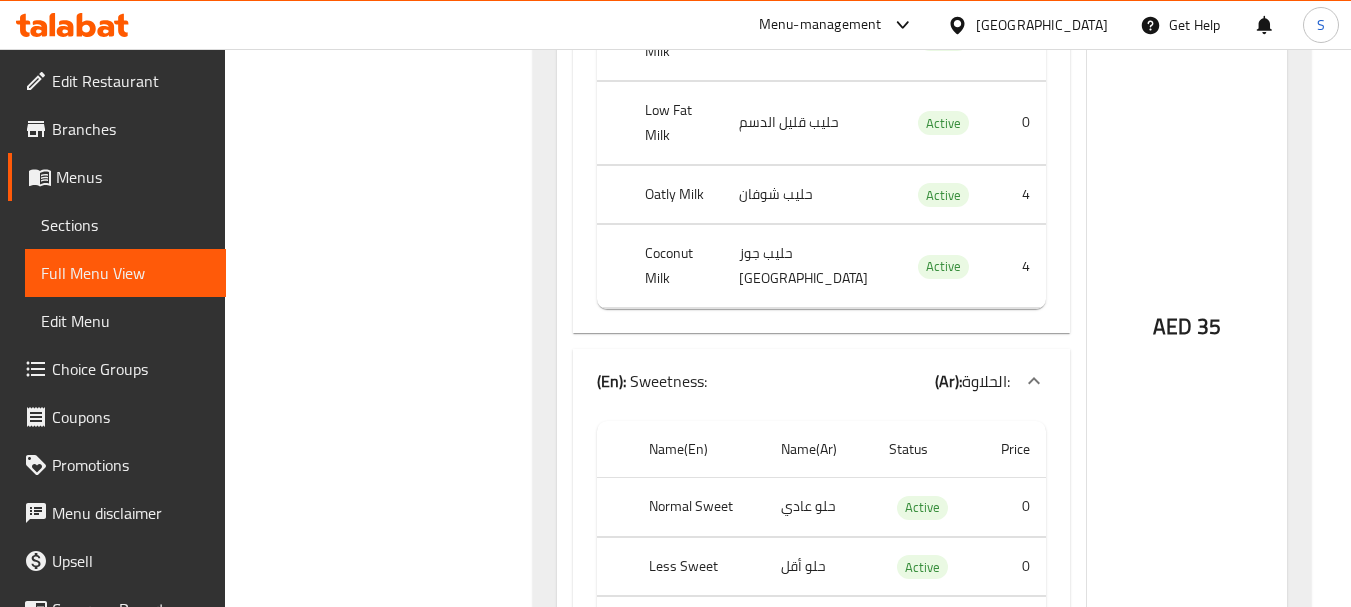 scroll, scrollTop: 9583, scrollLeft: 0, axis: vertical 